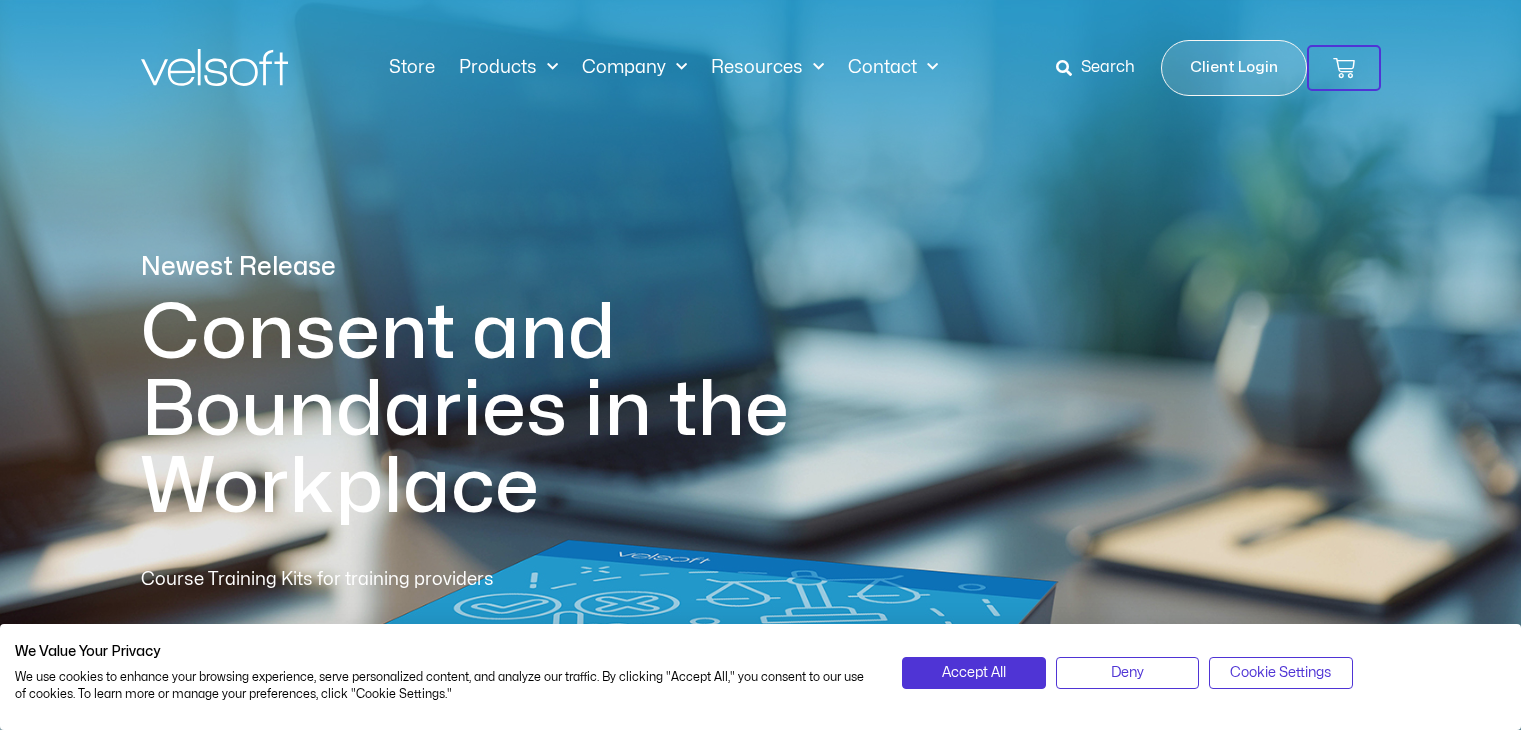 scroll, scrollTop: 0, scrollLeft: 0, axis: both 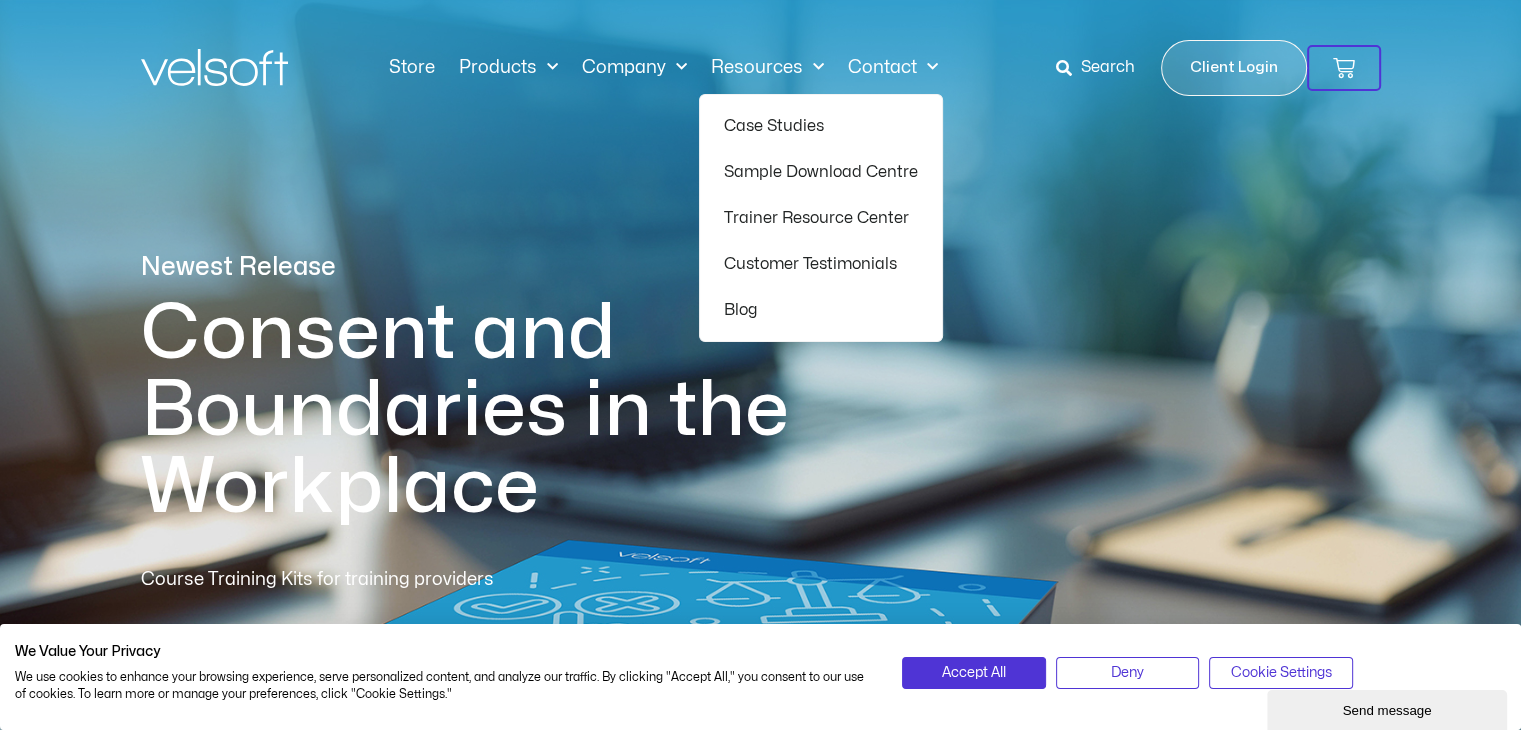 click on "Resources" 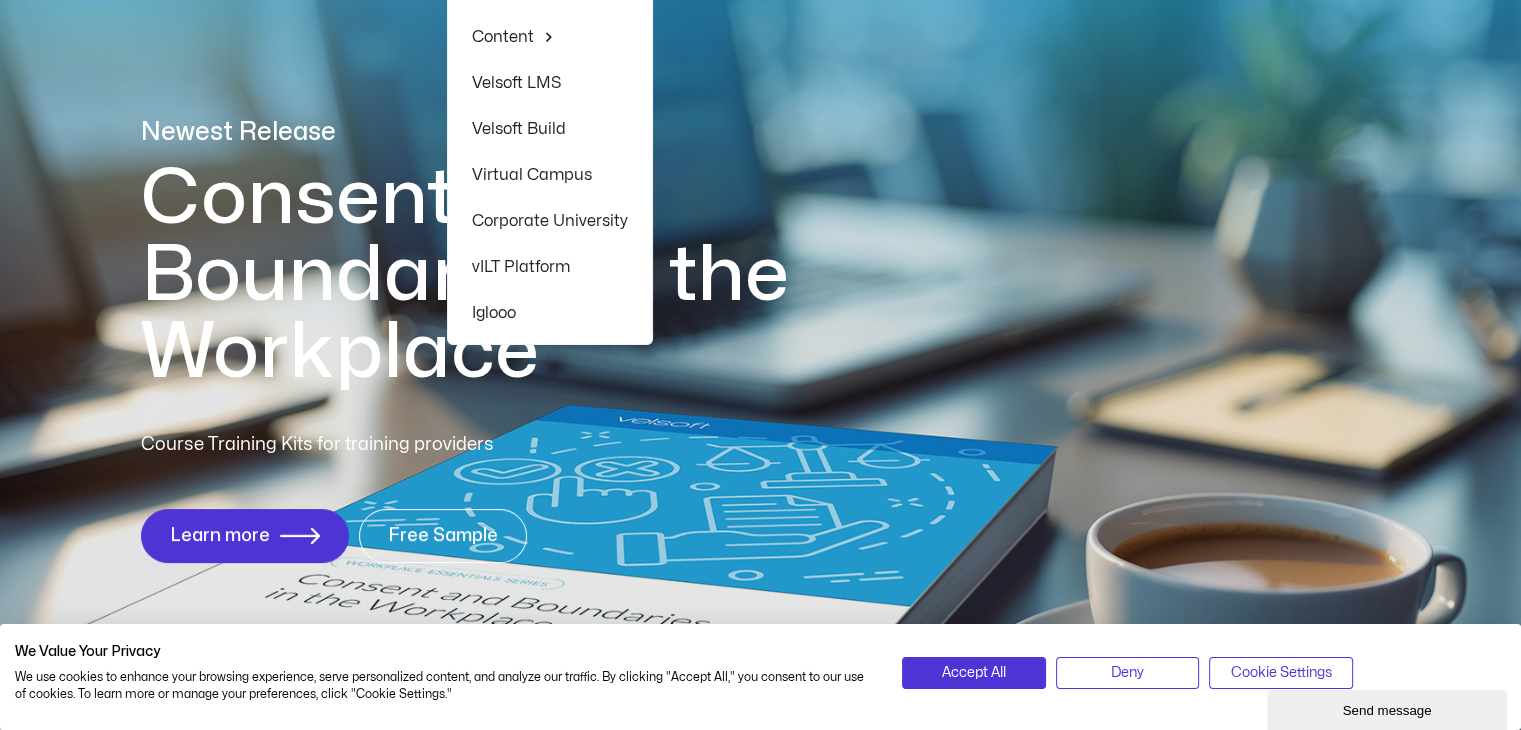 scroll, scrollTop: 400, scrollLeft: 0, axis: vertical 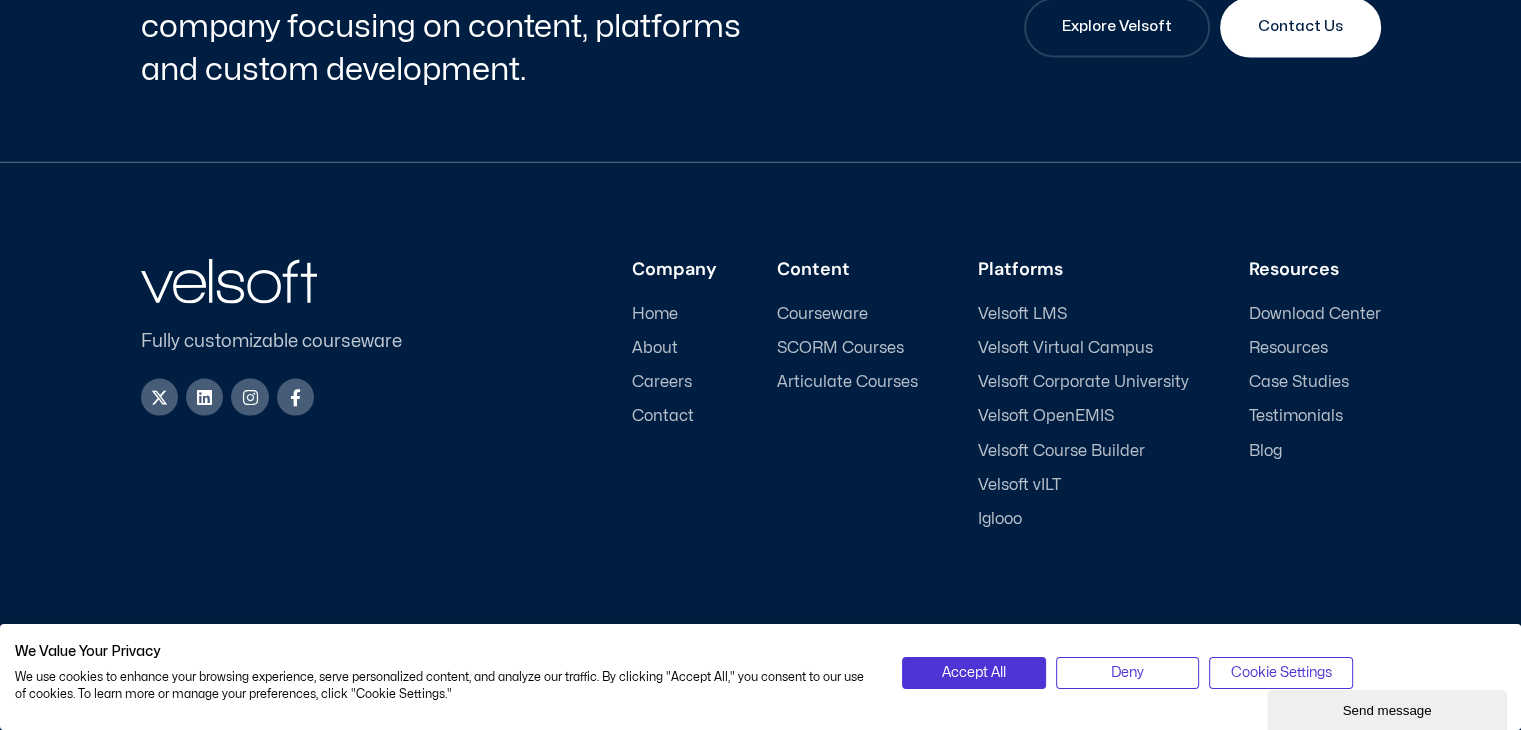 click on "Courseware" at bounding box center (822, 313) 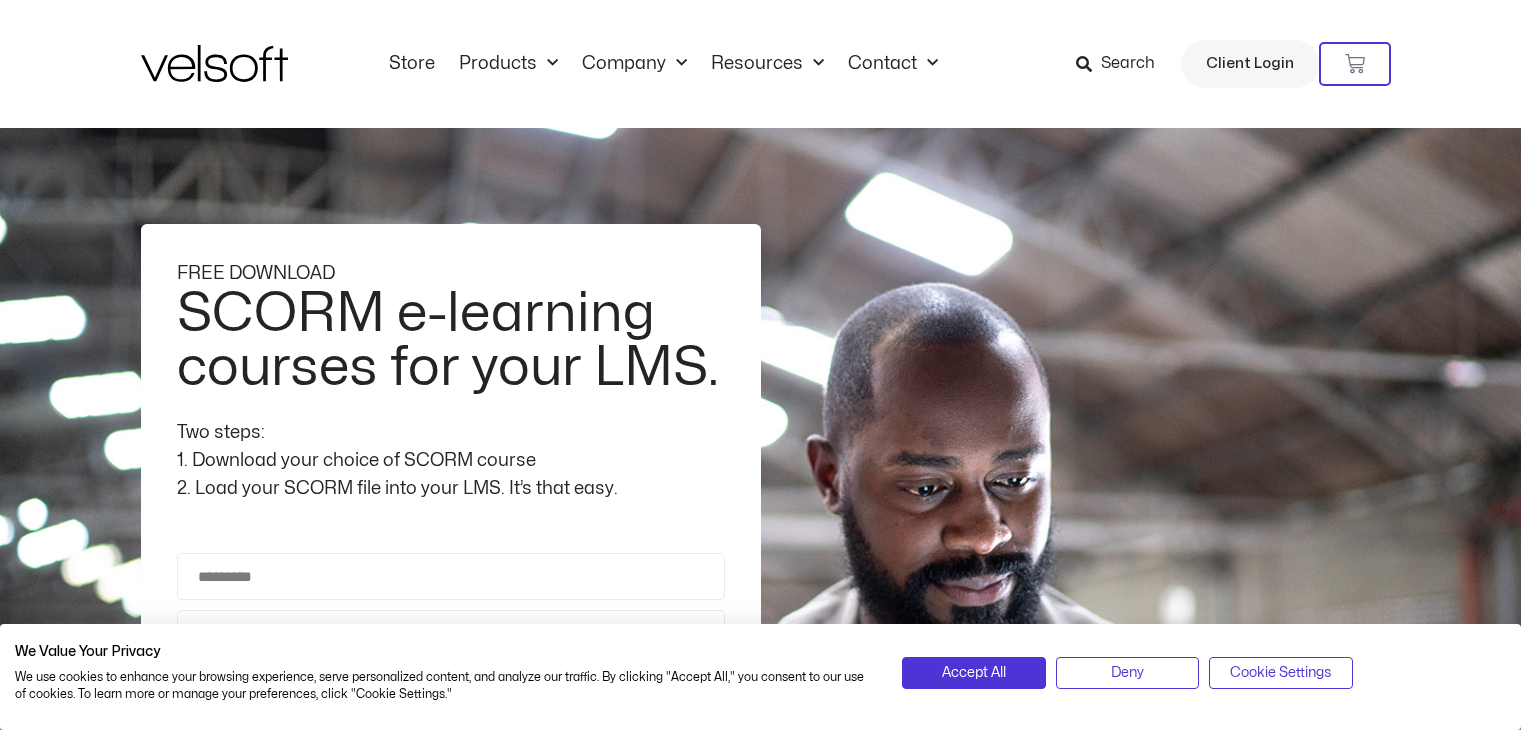 scroll, scrollTop: 0, scrollLeft: 0, axis: both 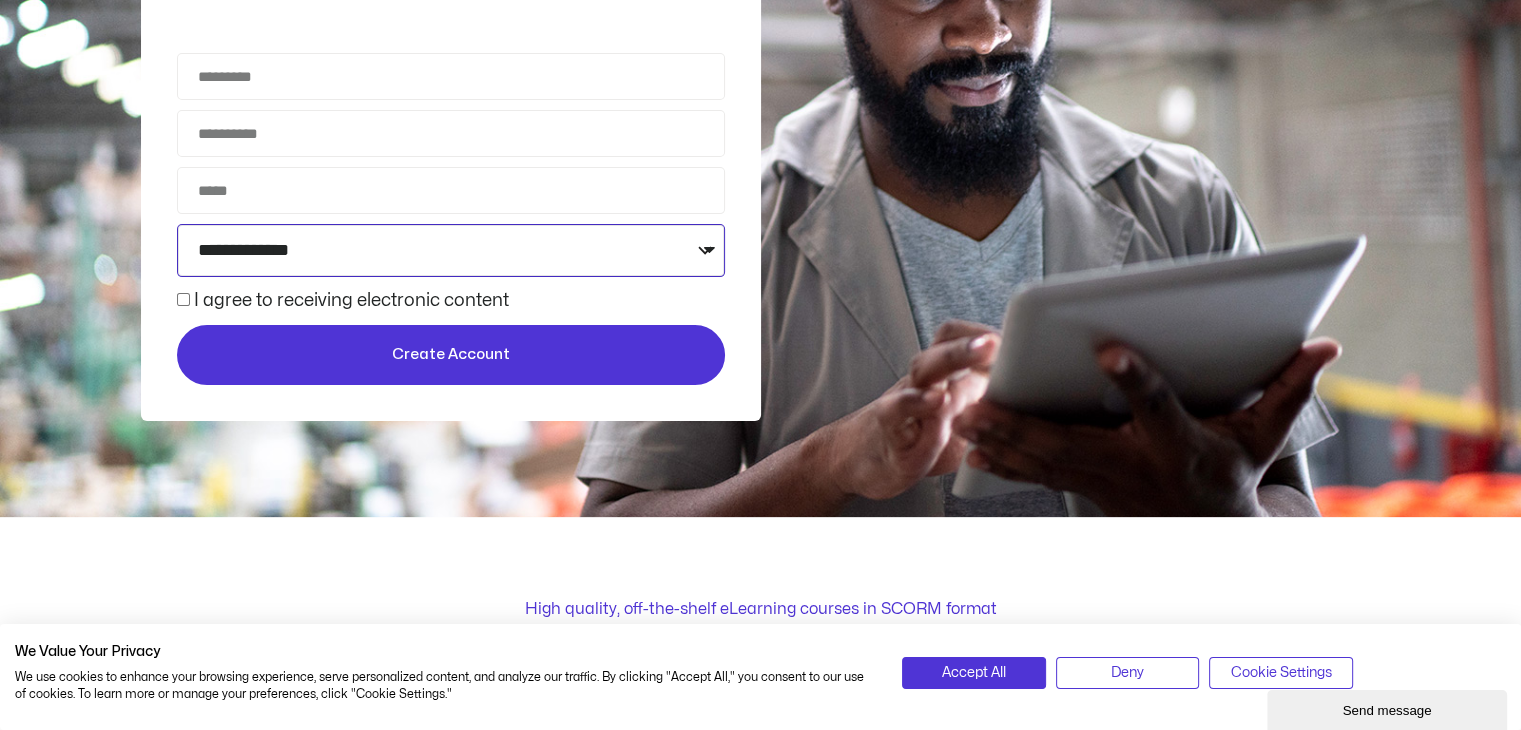 click on "**********" at bounding box center (451, 250) 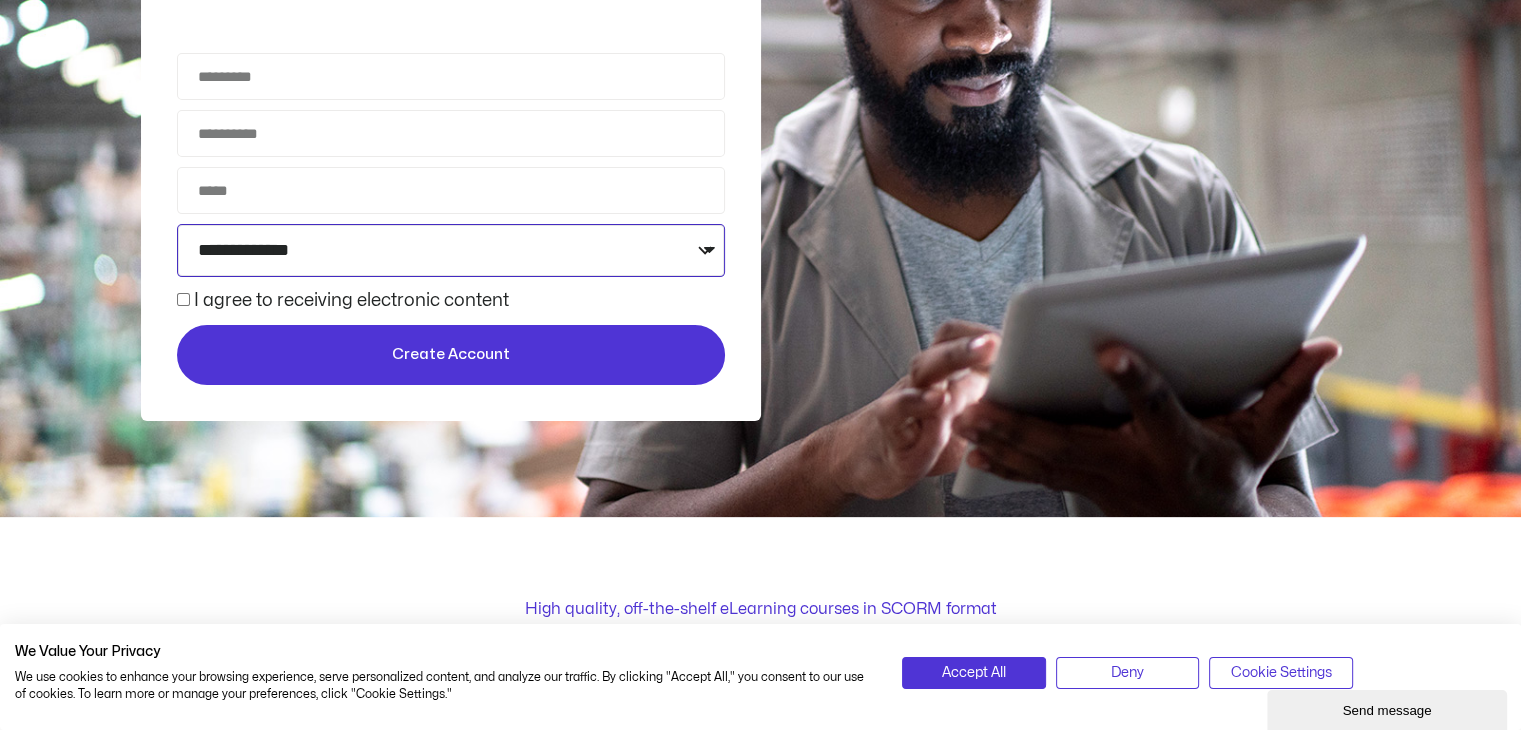 select on "**********" 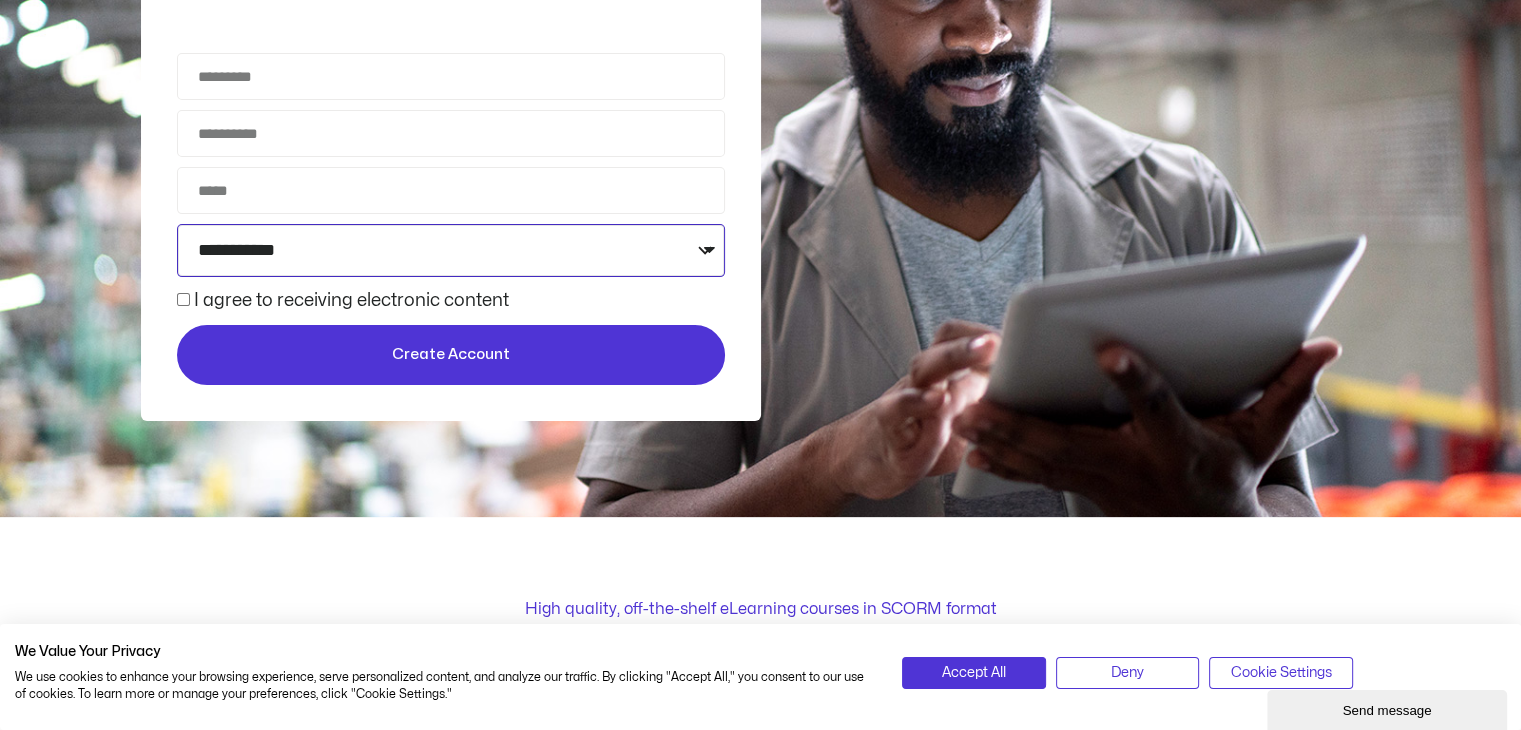 click on "**********" at bounding box center (451, 250) 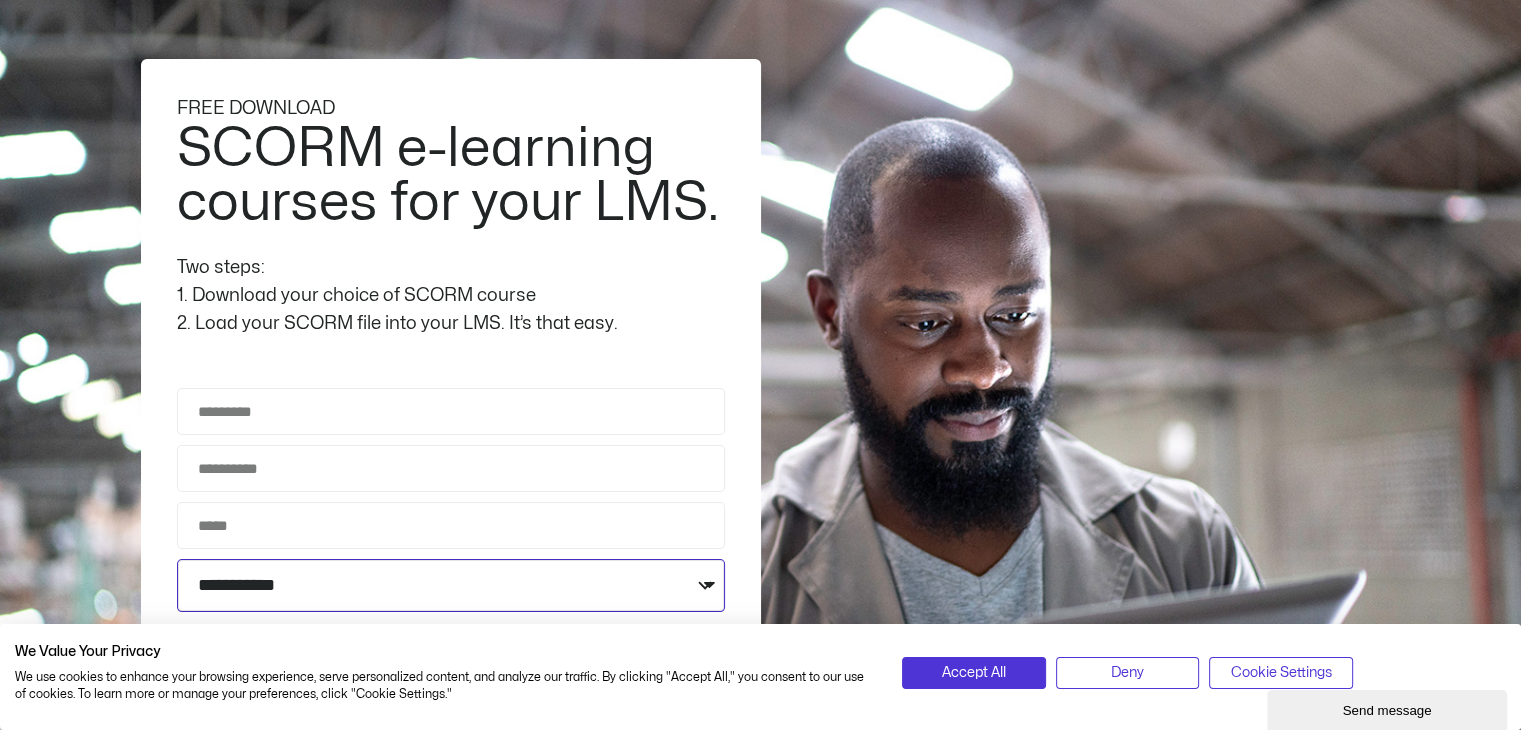 scroll, scrollTop: 200, scrollLeft: 0, axis: vertical 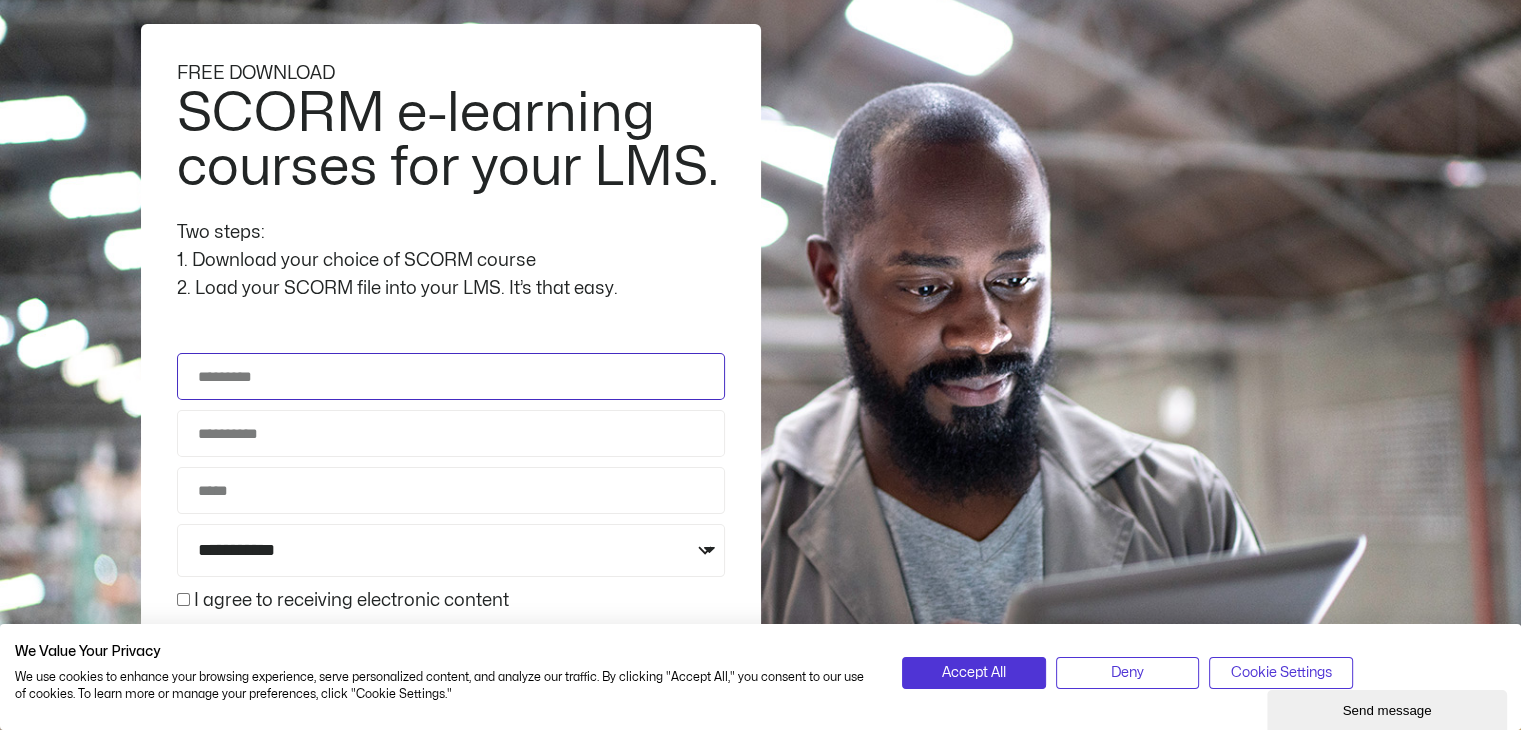 click on "Full Name" at bounding box center [451, 376] 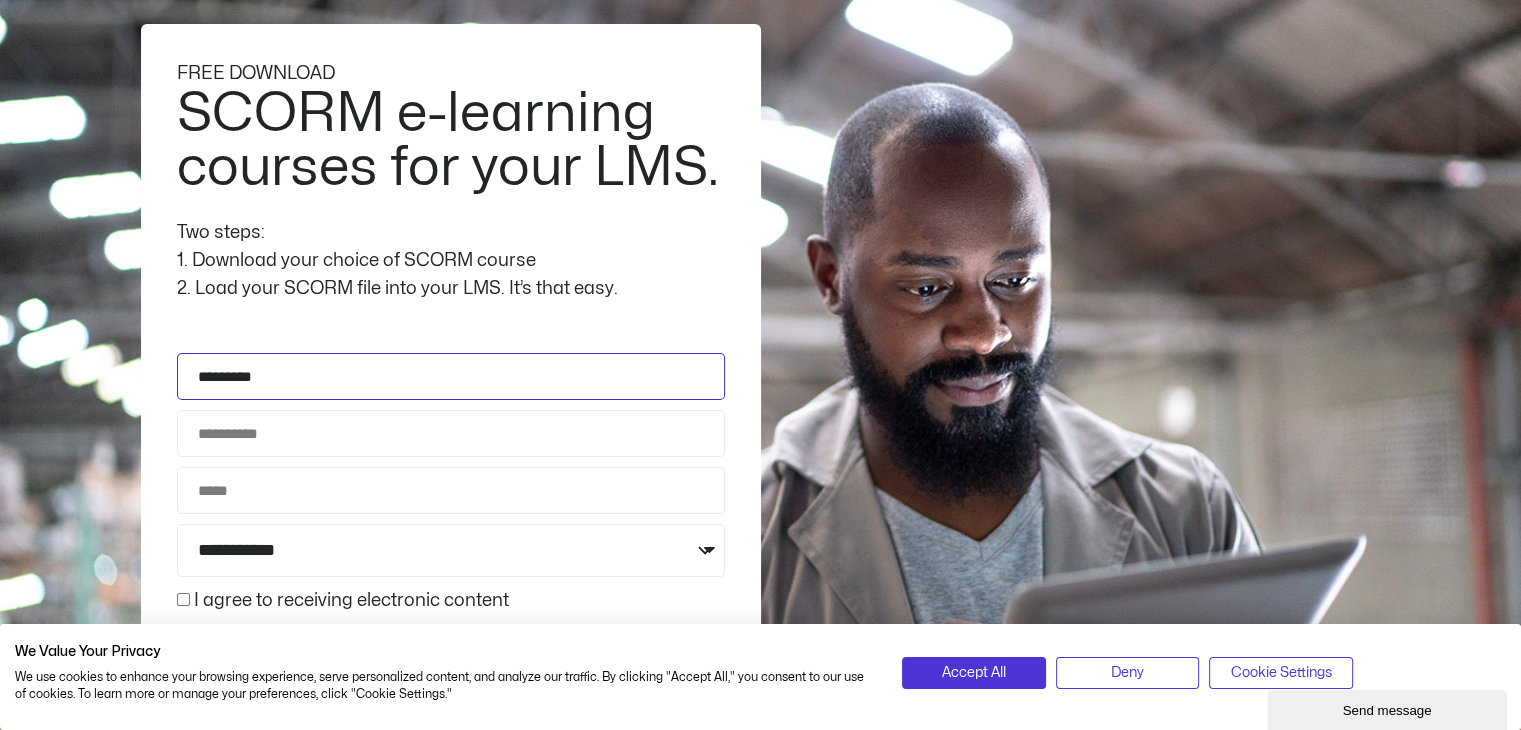type on "*********" 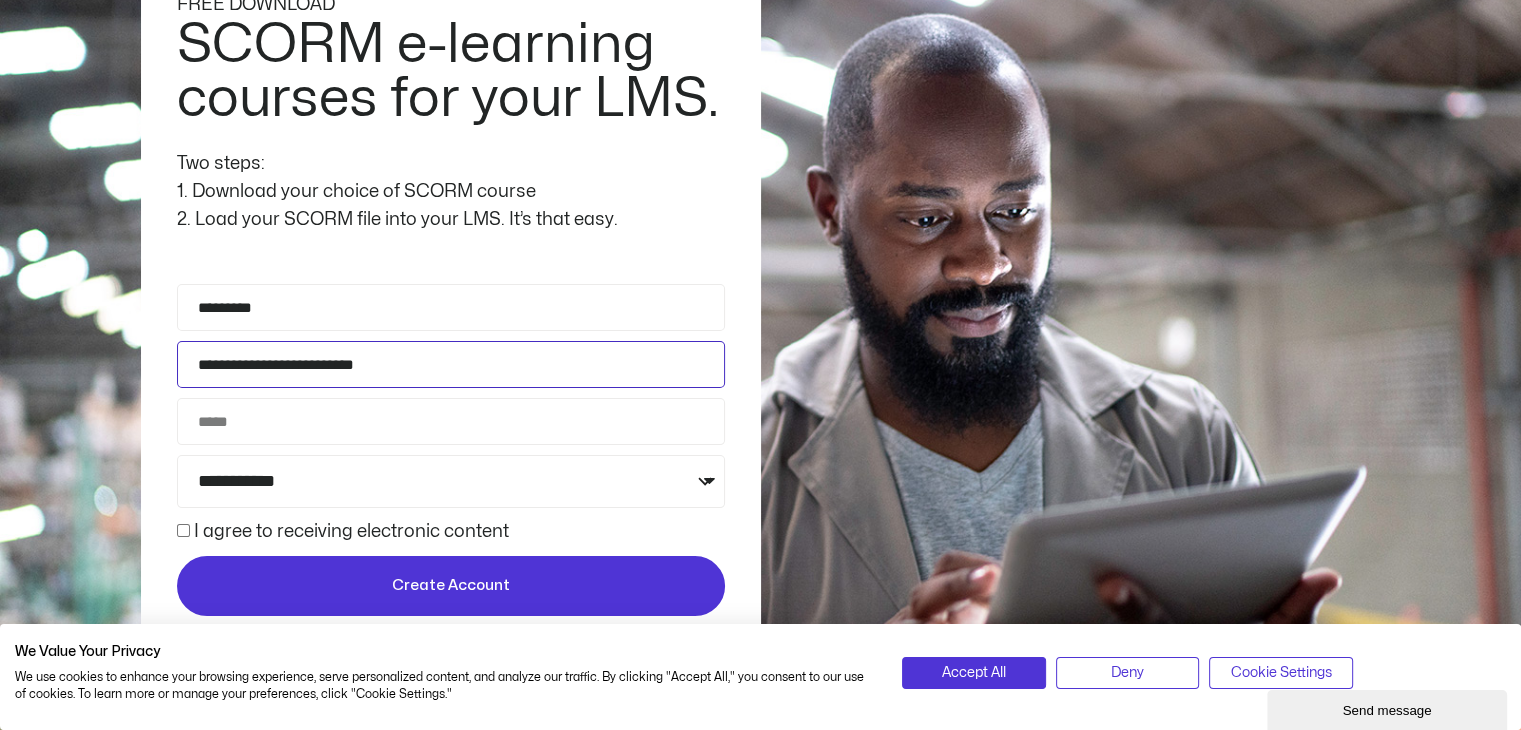 scroll, scrollTop: 300, scrollLeft: 0, axis: vertical 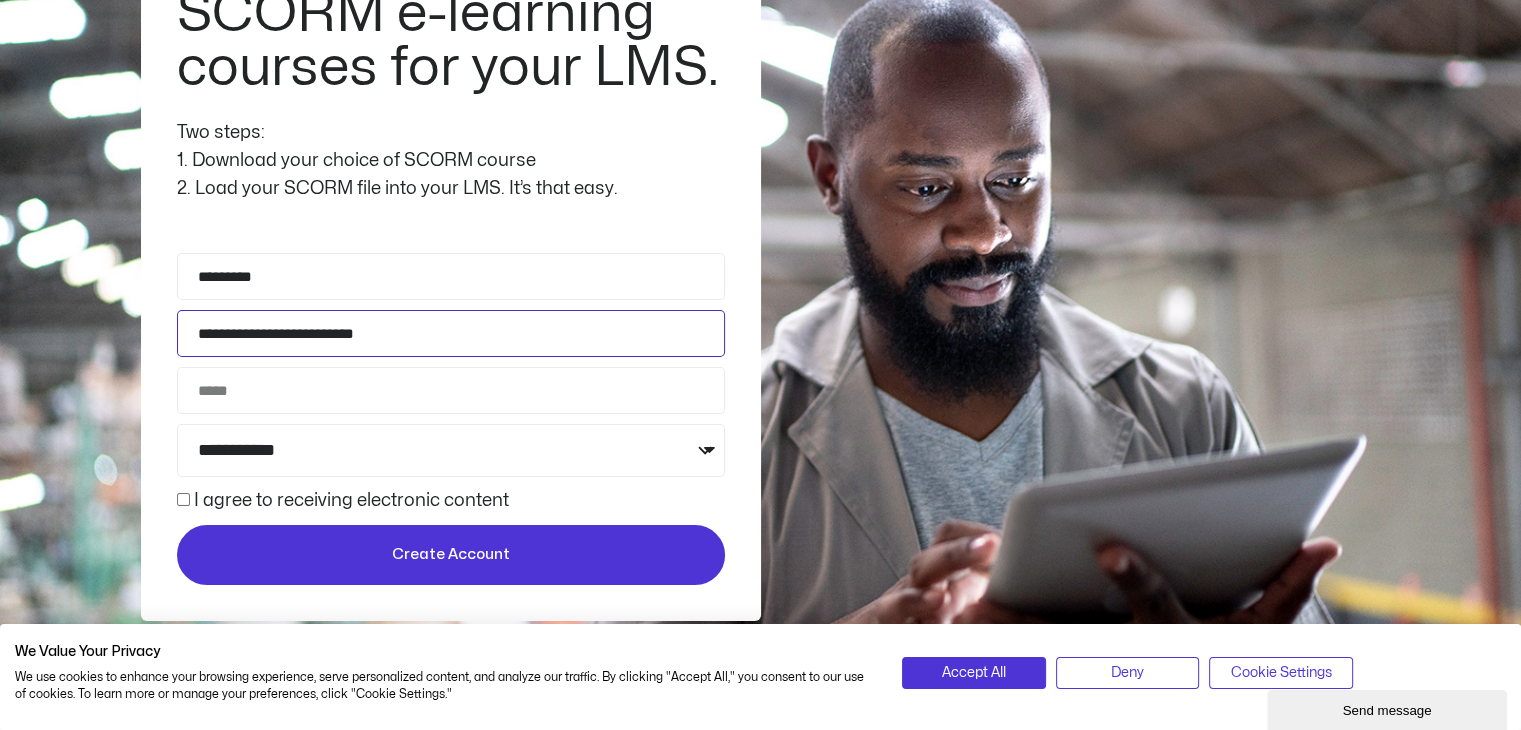 type on "**********" 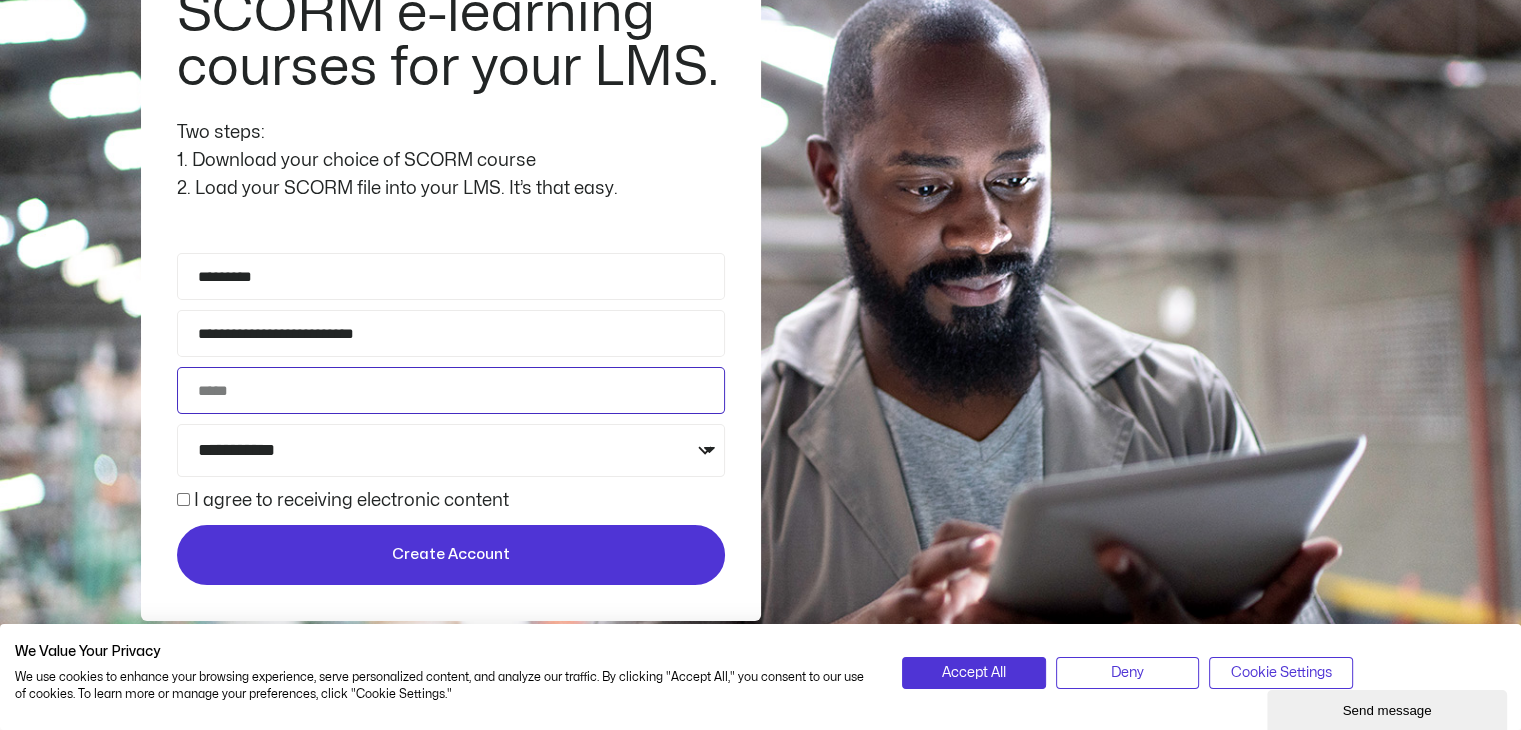 click on "Phone" at bounding box center [451, 390] 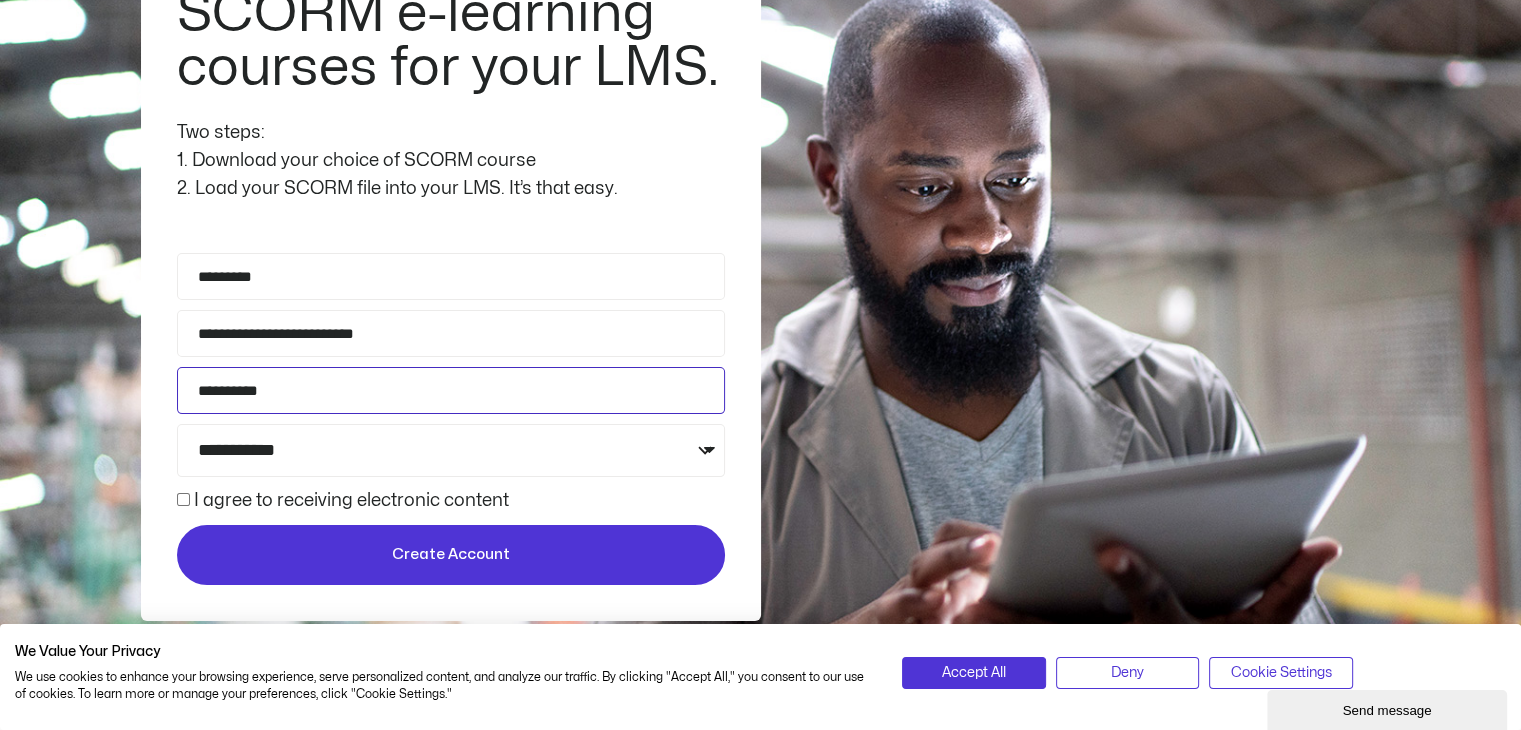 drag, startPoint x: 145, startPoint y: 373, endPoint x: 0, endPoint y: 397, distance: 146.9728 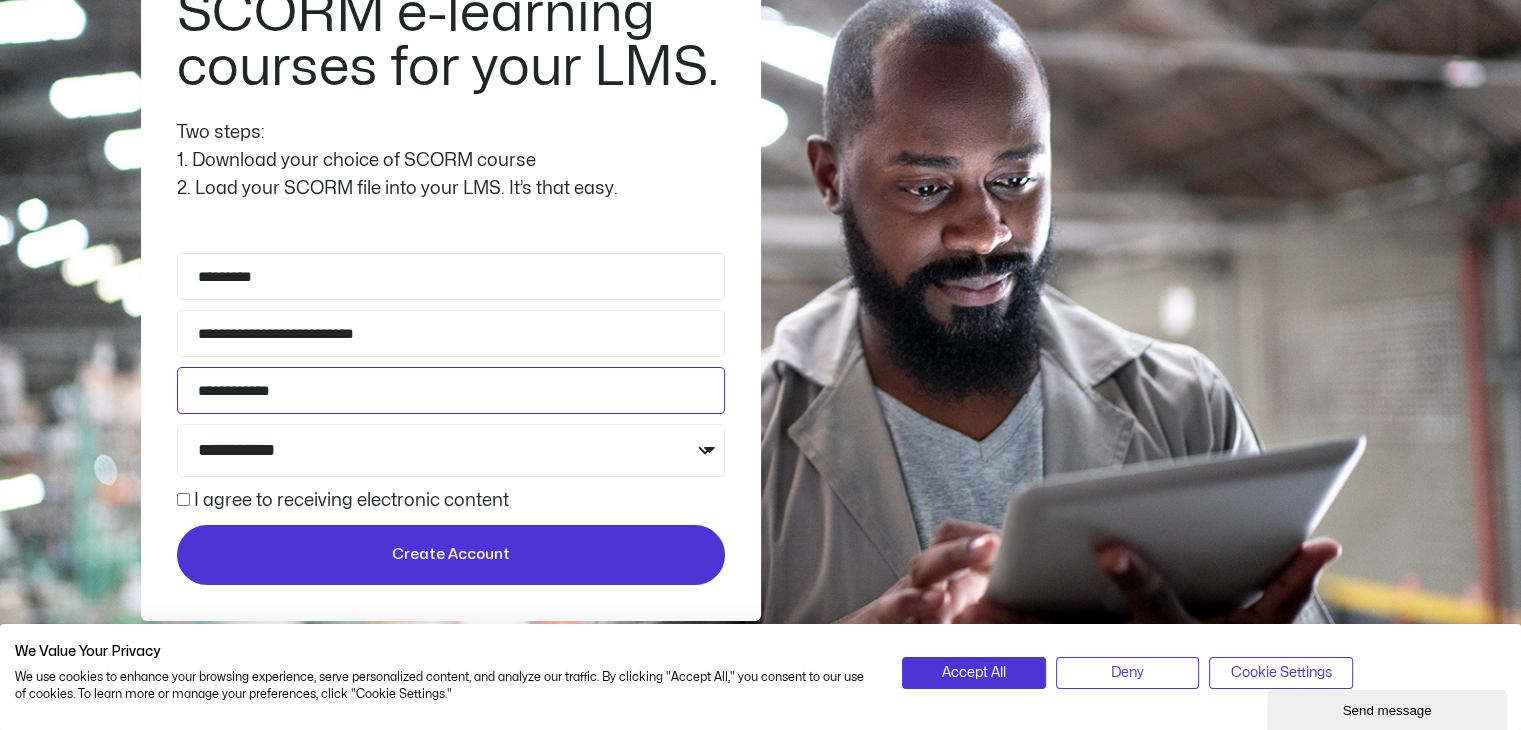 drag, startPoint x: 342, startPoint y: 381, endPoint x: 0, endPoint y: 383, distance: 342.00586 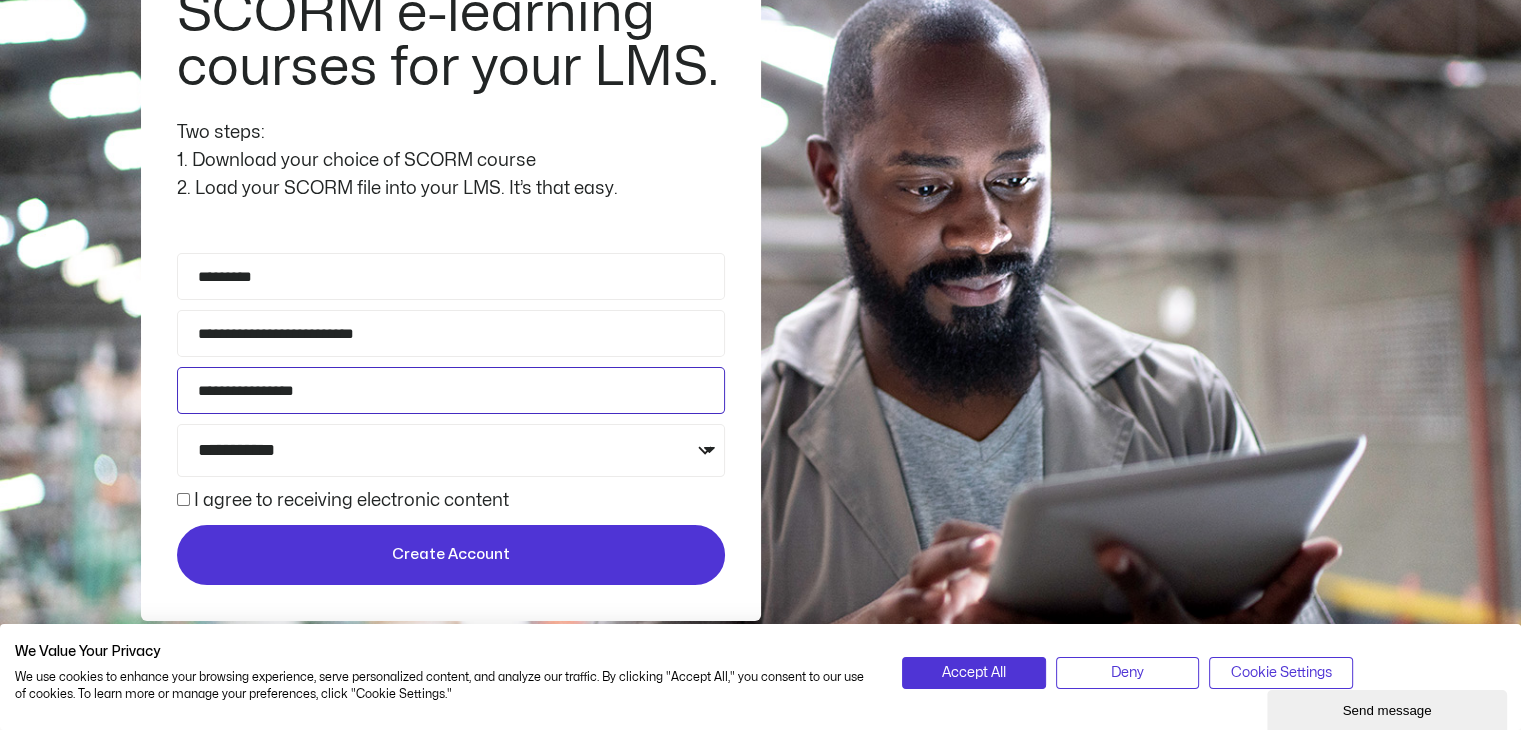 type on "**********" 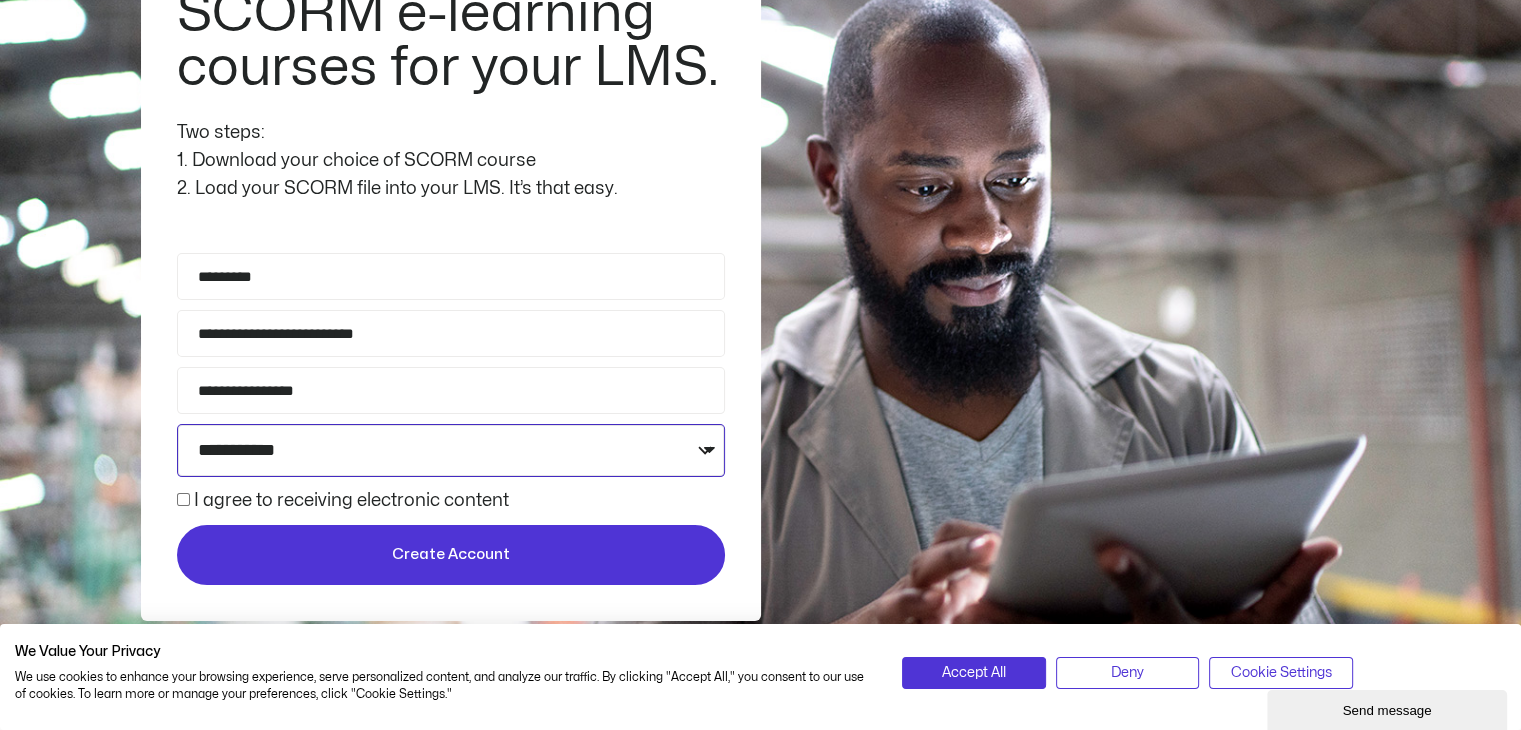 click on "**********" at bounding box center (451, 450) 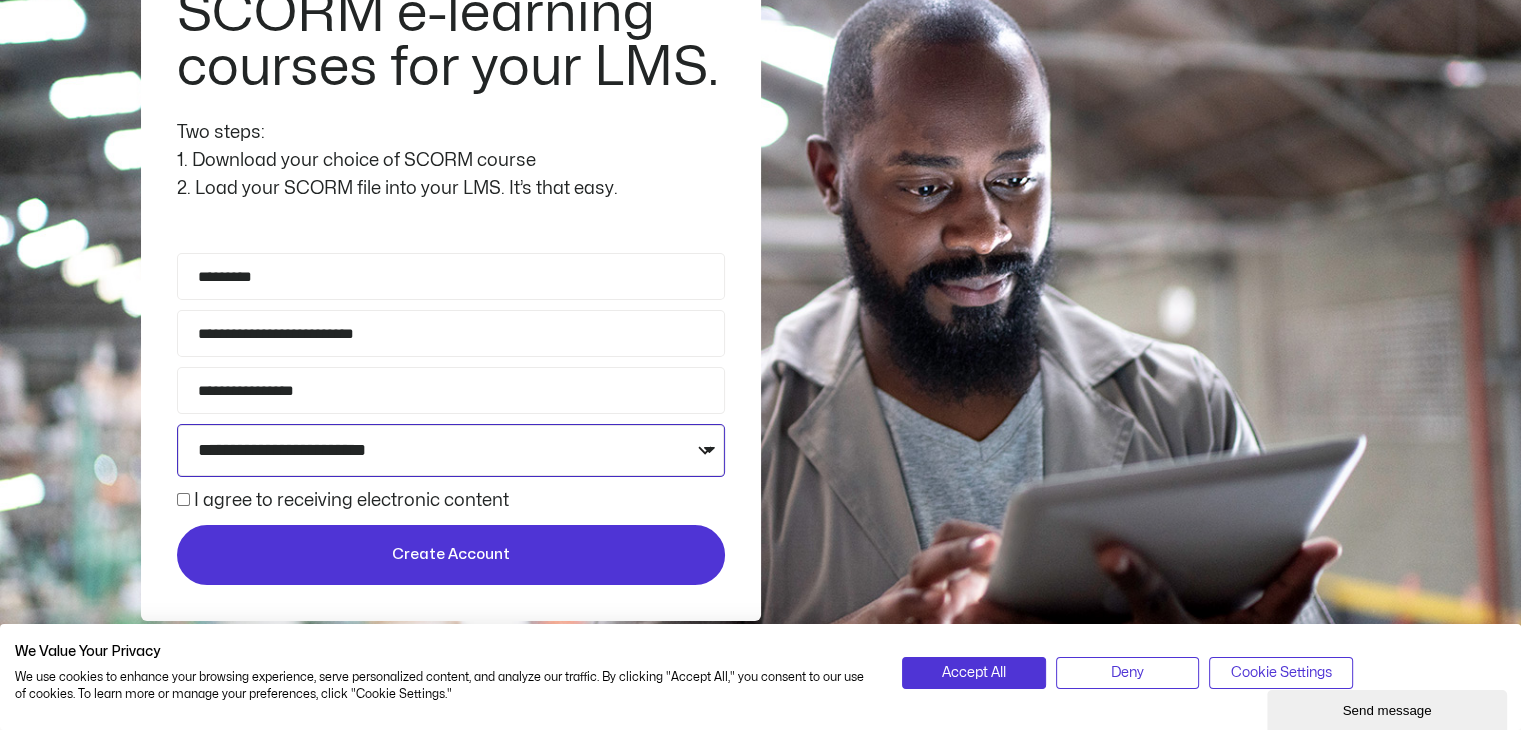 click on "**********" at bounding box center (451, 450) 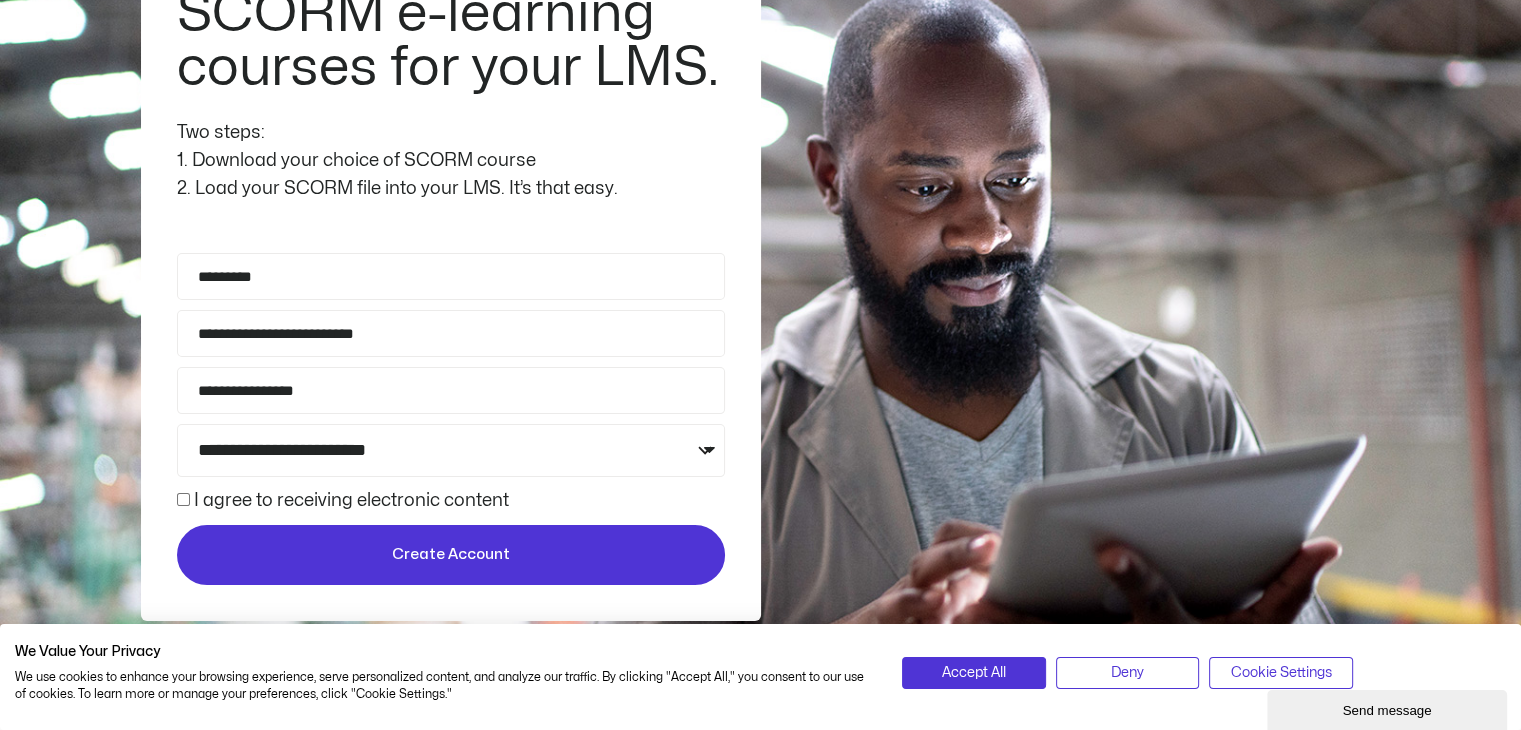 click on "Create Account" at bounding box center [451, 555] 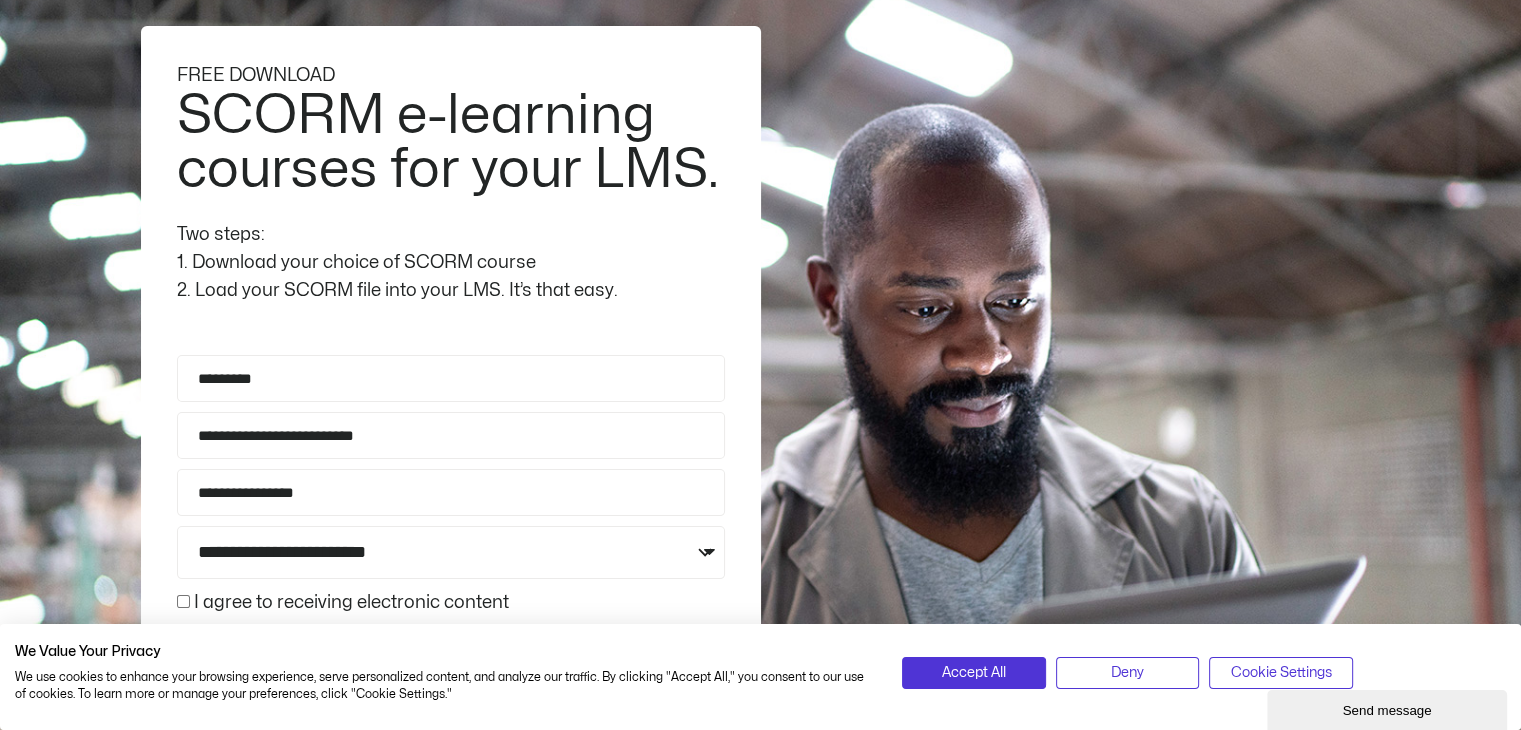 scroll, scrollTop: 400, scrollLeft: 0, axis: vertical 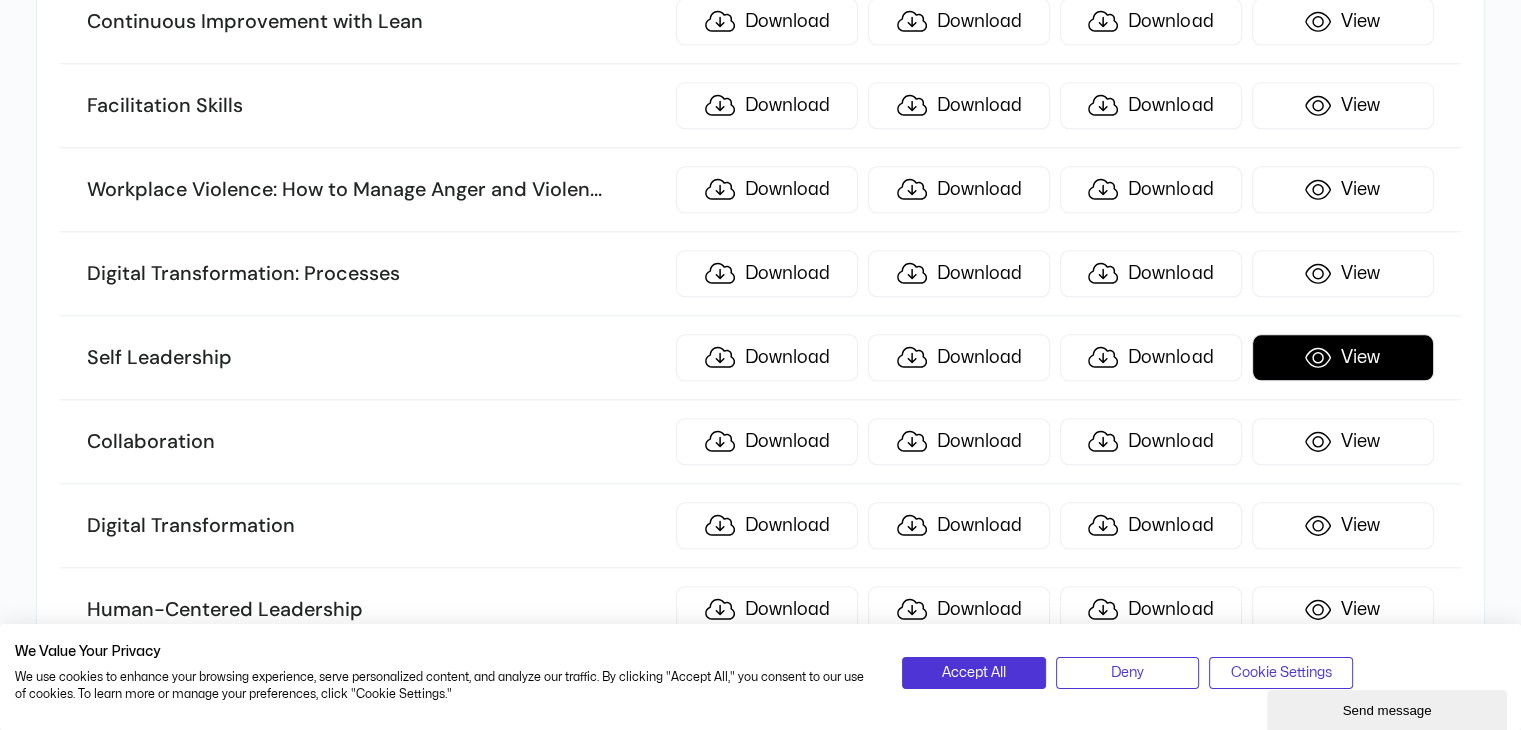 click on "View" at bounding box center [1343, 357] 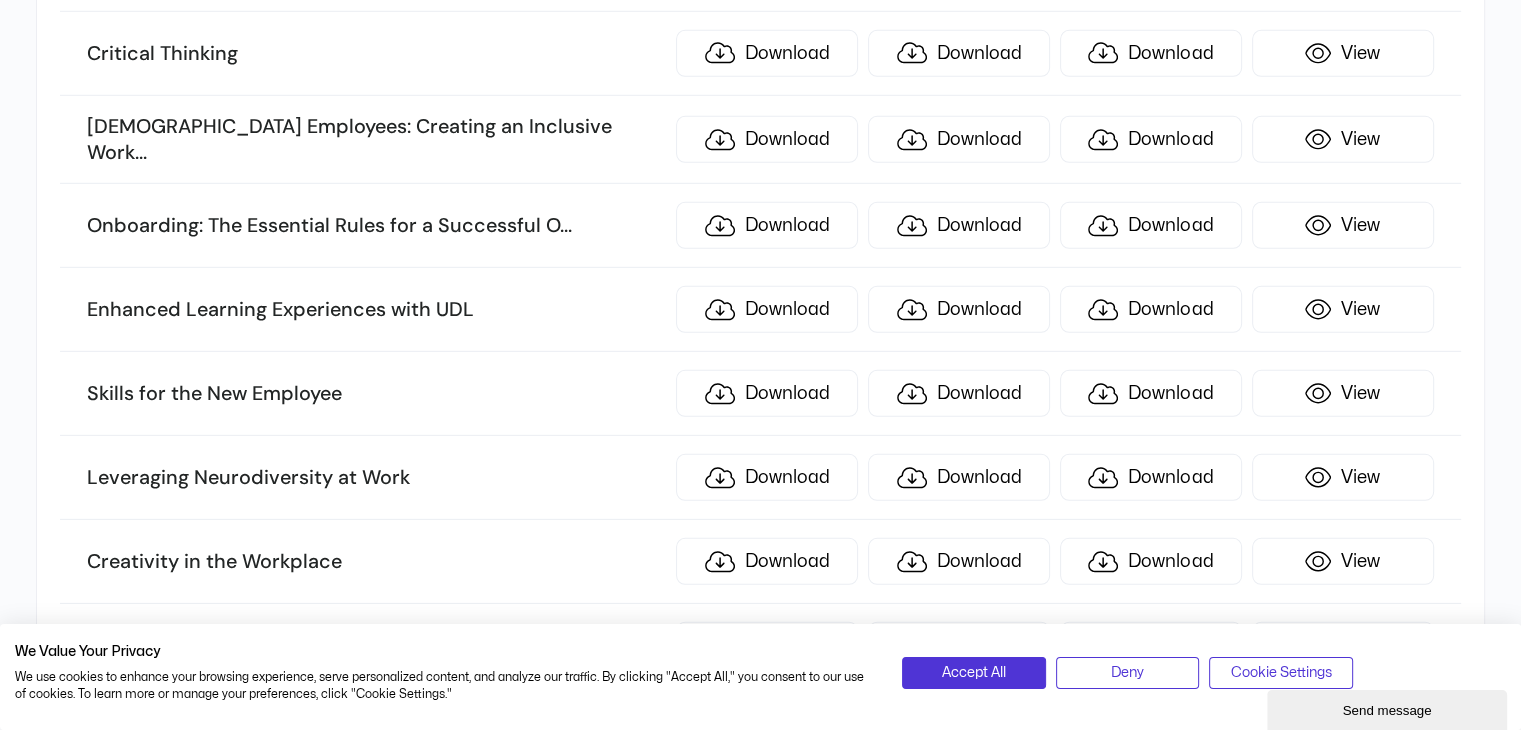 scroll, scrollTop: 5400, scrollLeft: 0, axis: vertical 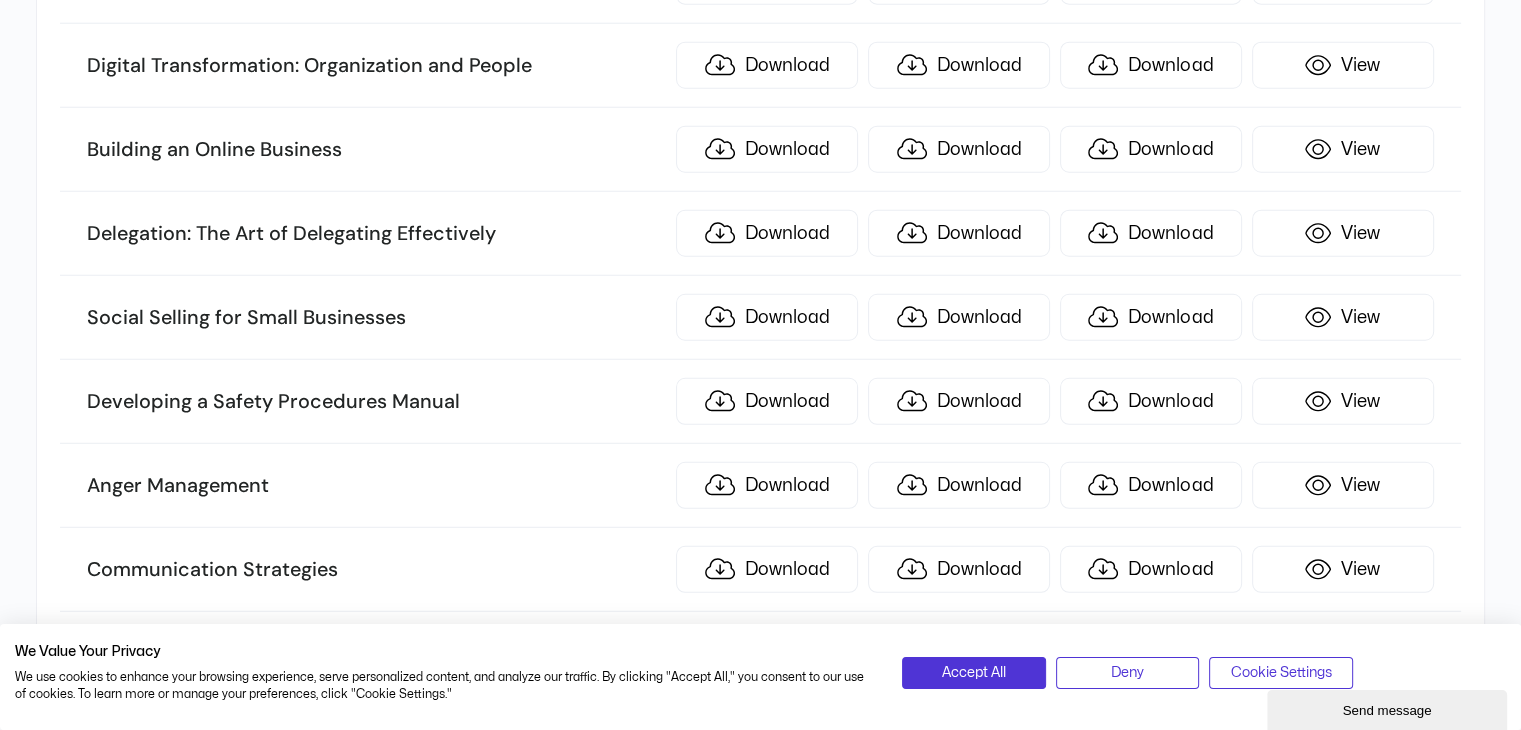 click on "Samples  Manage your plan and billing details.
Sort by name TITLE ILT KIT SCORM .story eLearning 10 Minute Presentation Download Download Download View Becoming Management Material Download Download Download View Personal Brand: Maximizing Personal Impact Download Download Download View Closing the Generation Gap in the Workplace Download Download Download View Conflict Resolution: Getting Along in the Workplac ... e Download Download Download View Delivering Dynamic Virtual Presentations Download Download Download View Digital Transformation Overview Download Download Download View Call Center Training: Sales and Customer Service T ... raining Download Download Download View Accounting Skills for the New Supervisor Download Download Download View Developing Your Executive Presence Download Download Download View Conquering Your Fear of Speaking in Public Download Download Download" at bounding box center [760, 6977] 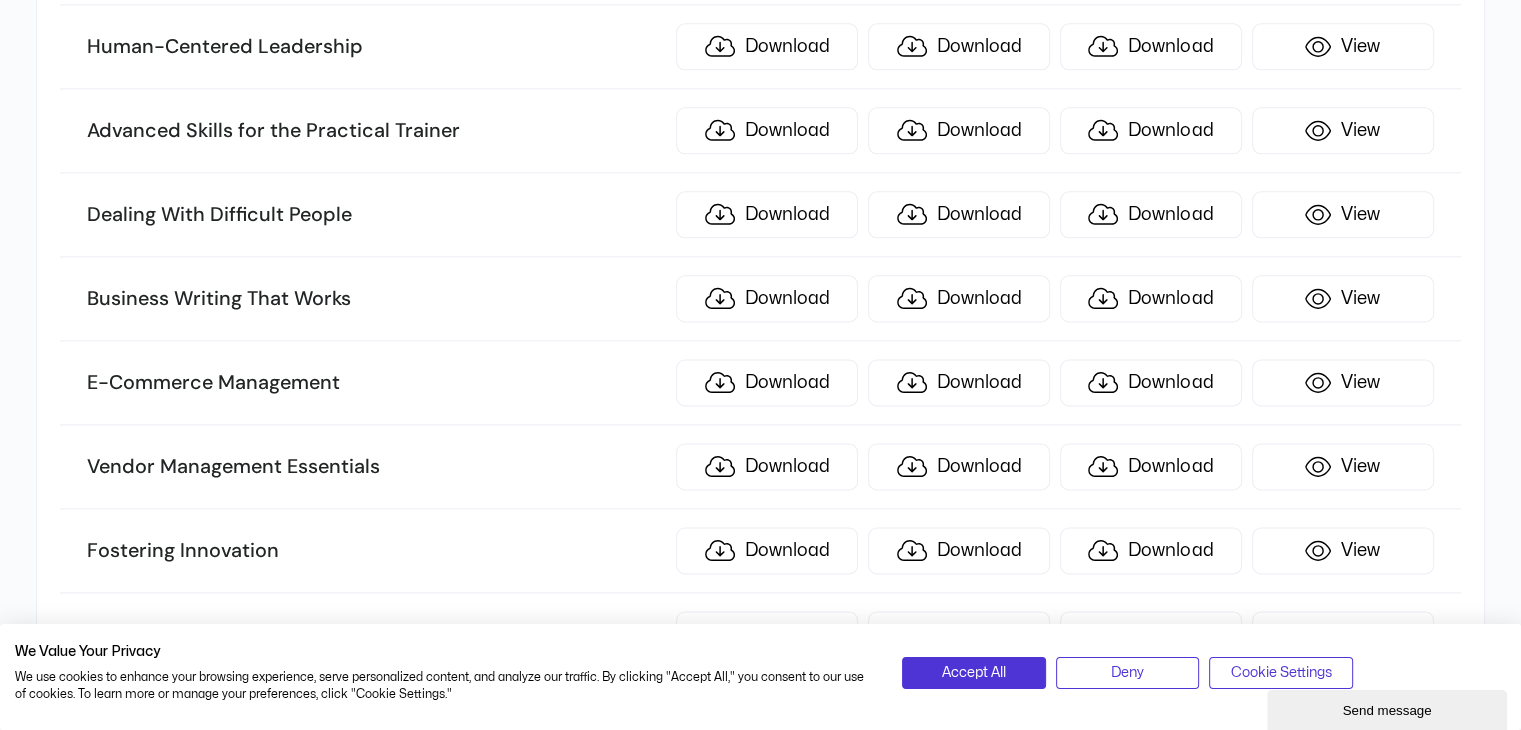scroll, scrollTop: 2500, scrollLeft: 0, axis: vertical 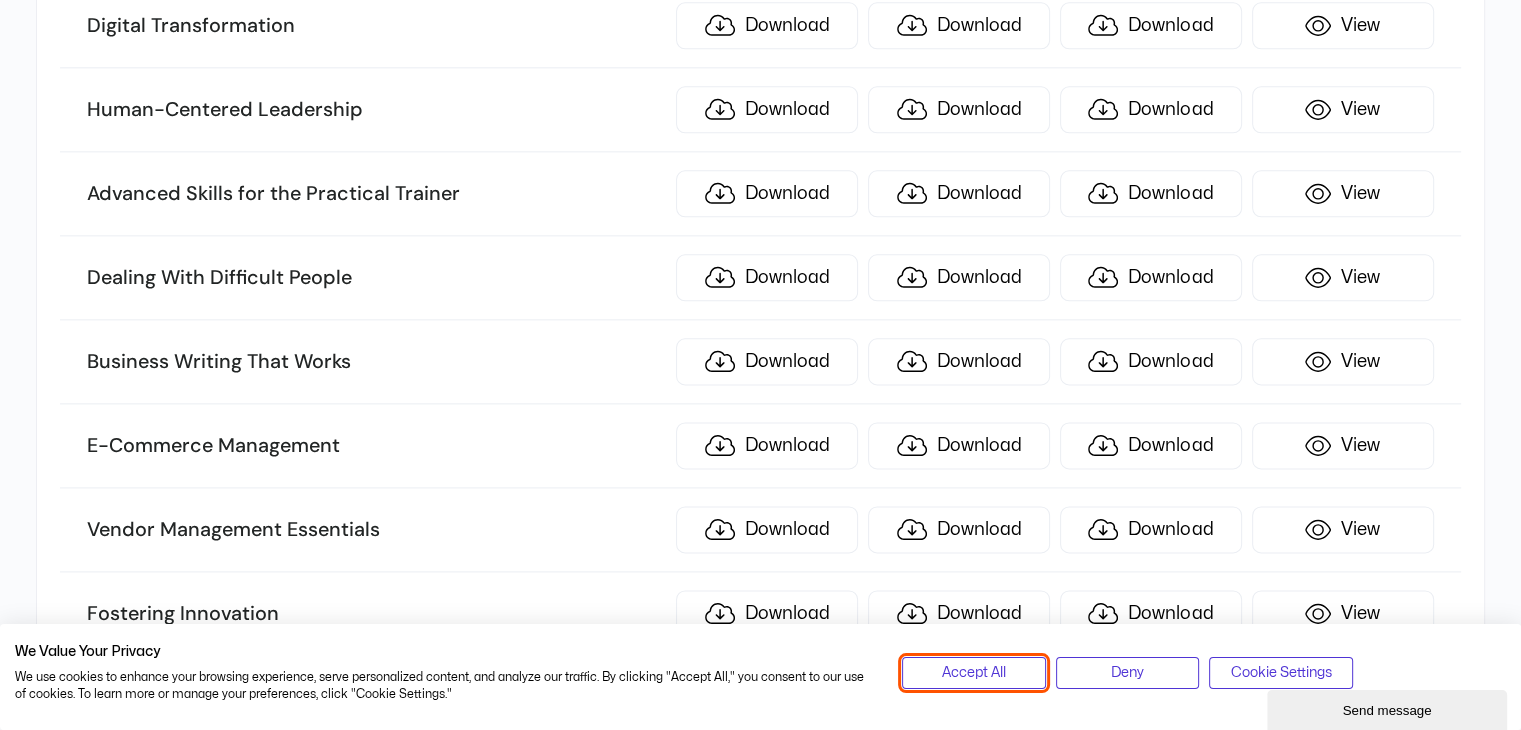 click on "Accept All" at bounding box center [973, 673] 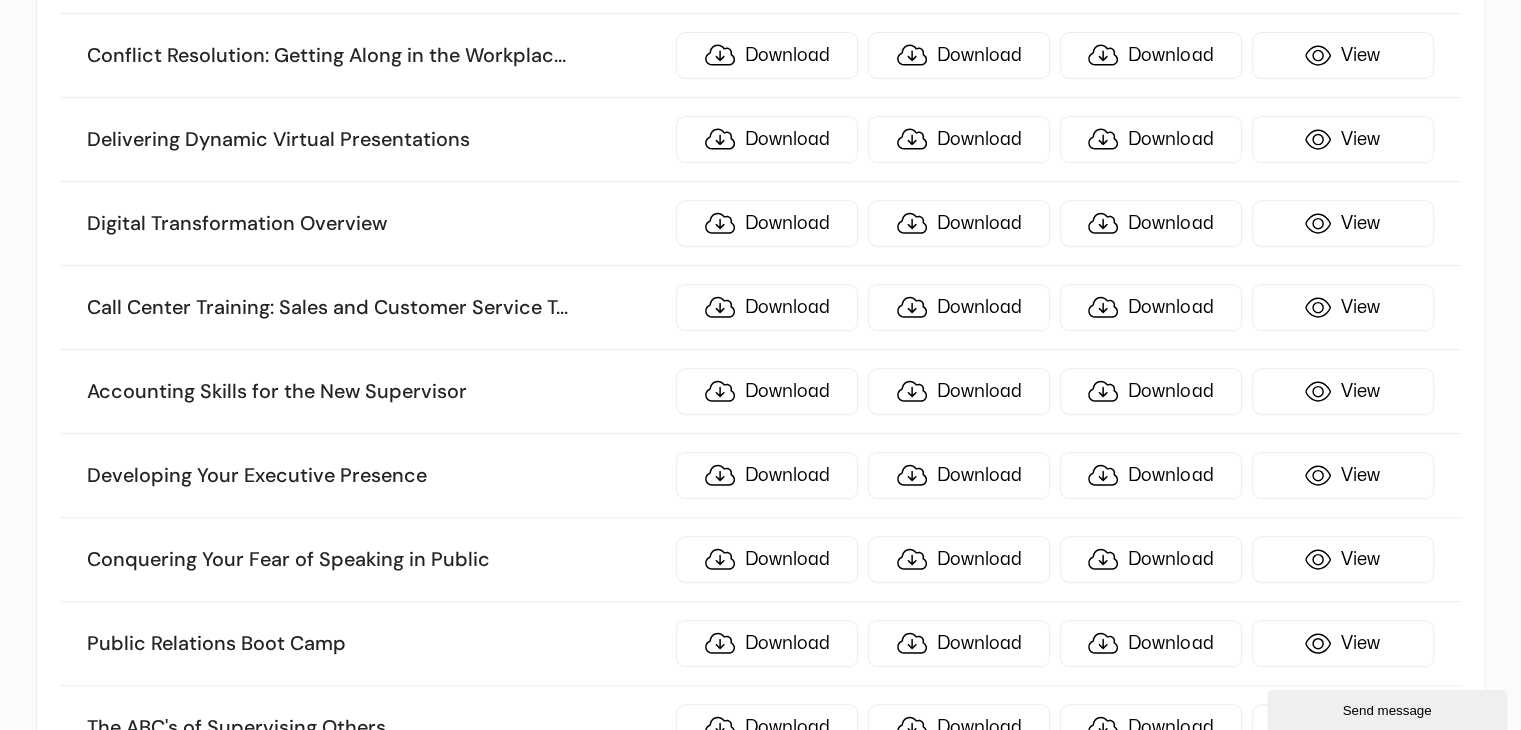 scroll, scrollTop: 800, scrollLeft: 0, axis: vertical 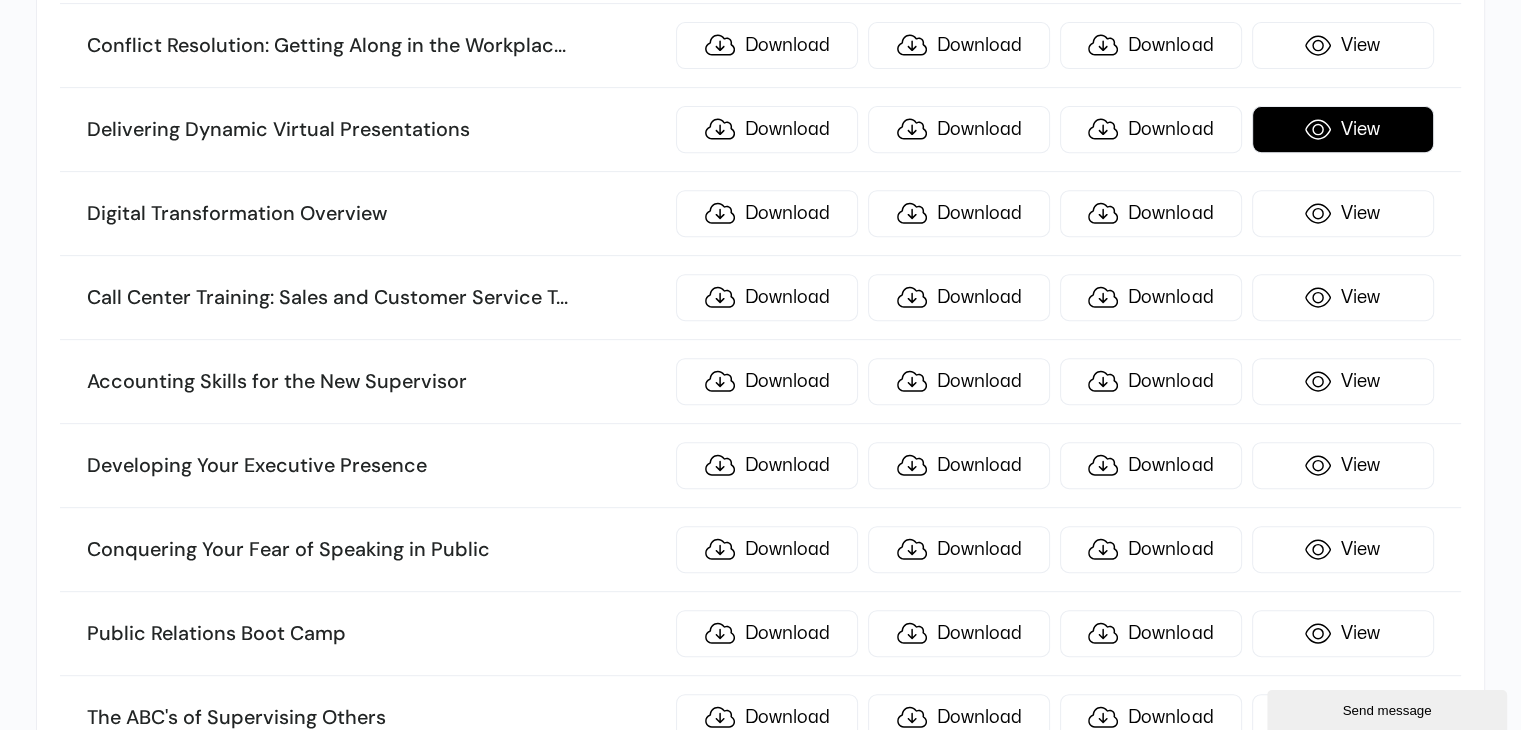 click on "View" at bounding box center (1343, 129) 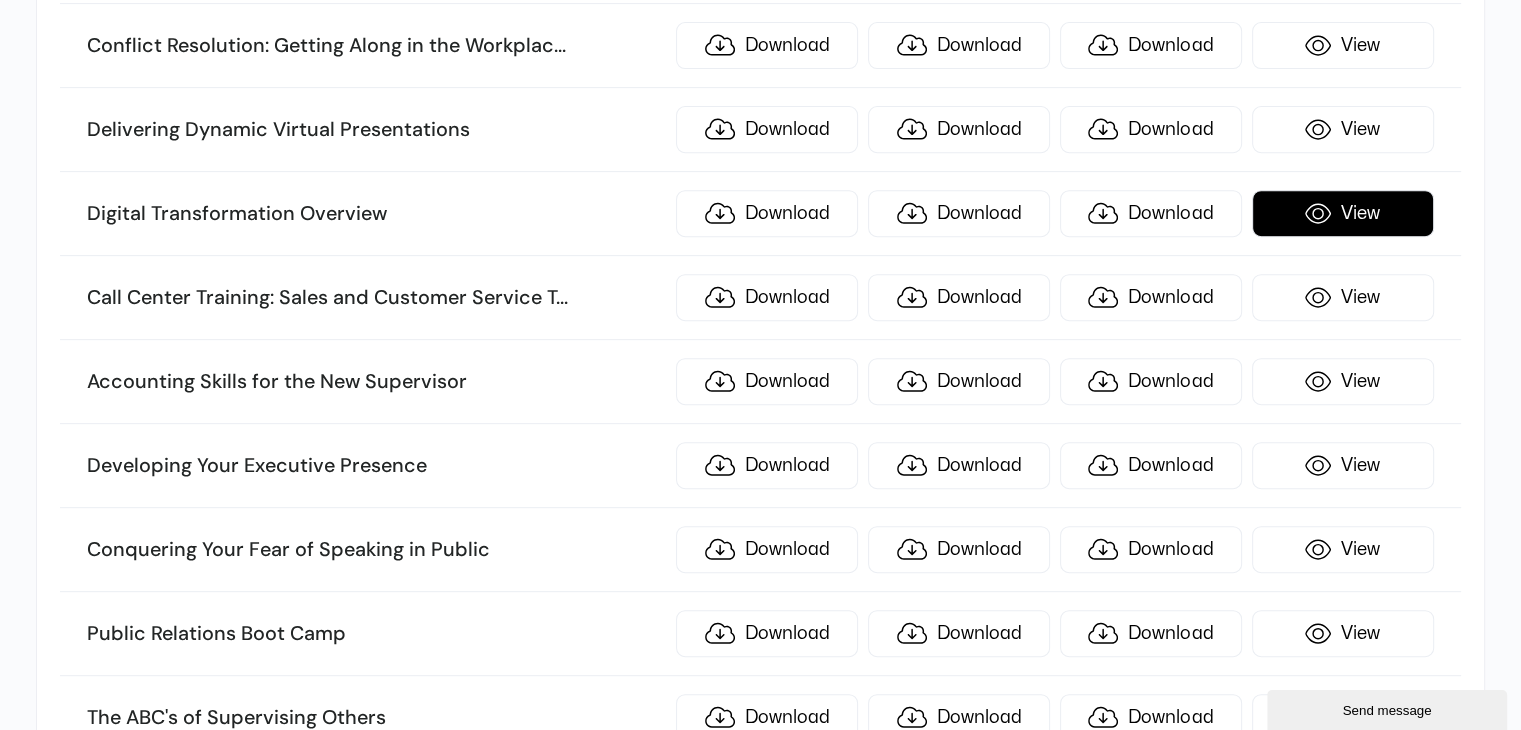 click on "View" at bounding box center [1343, 213] 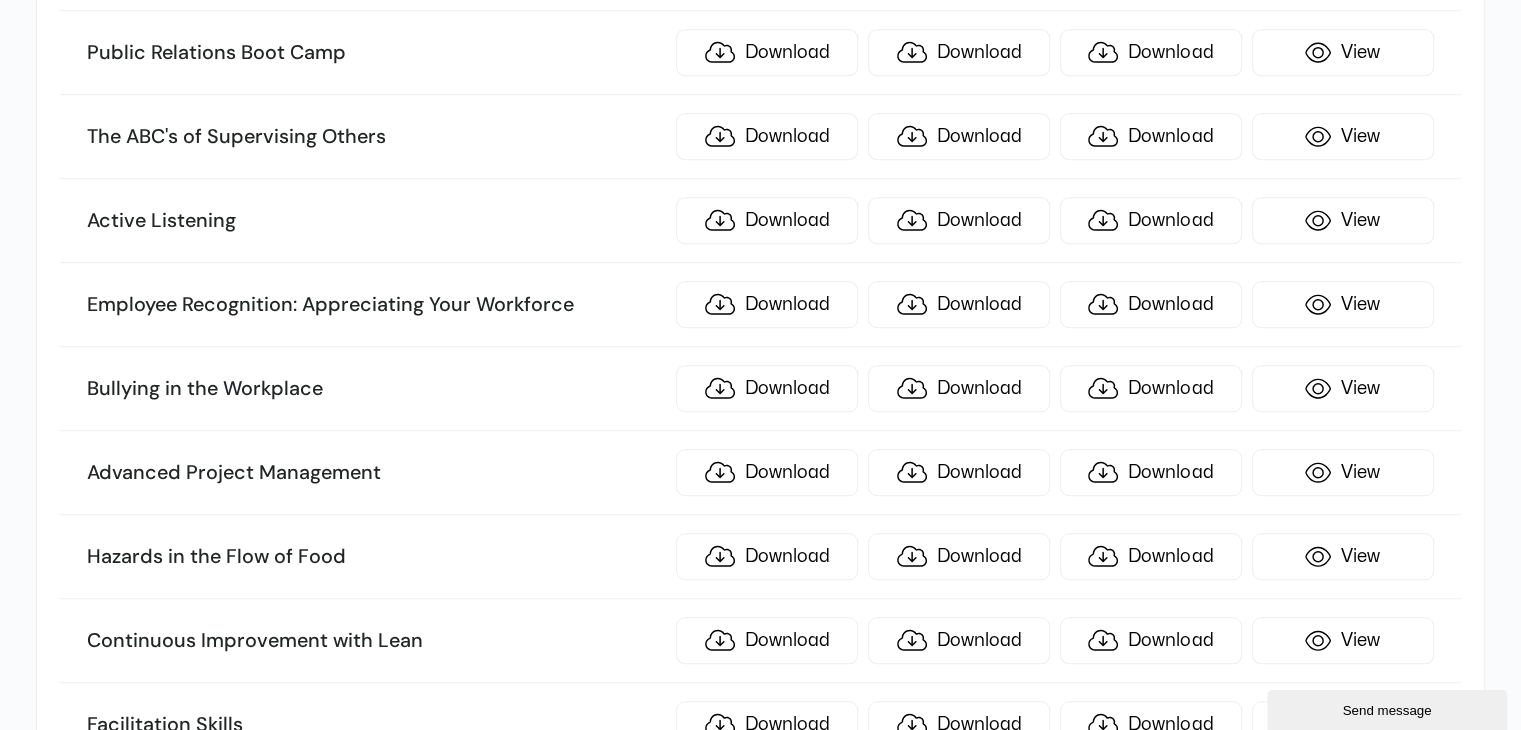 scroll, scrollTop: 1500, scrollLeft: 0, axis: vertical 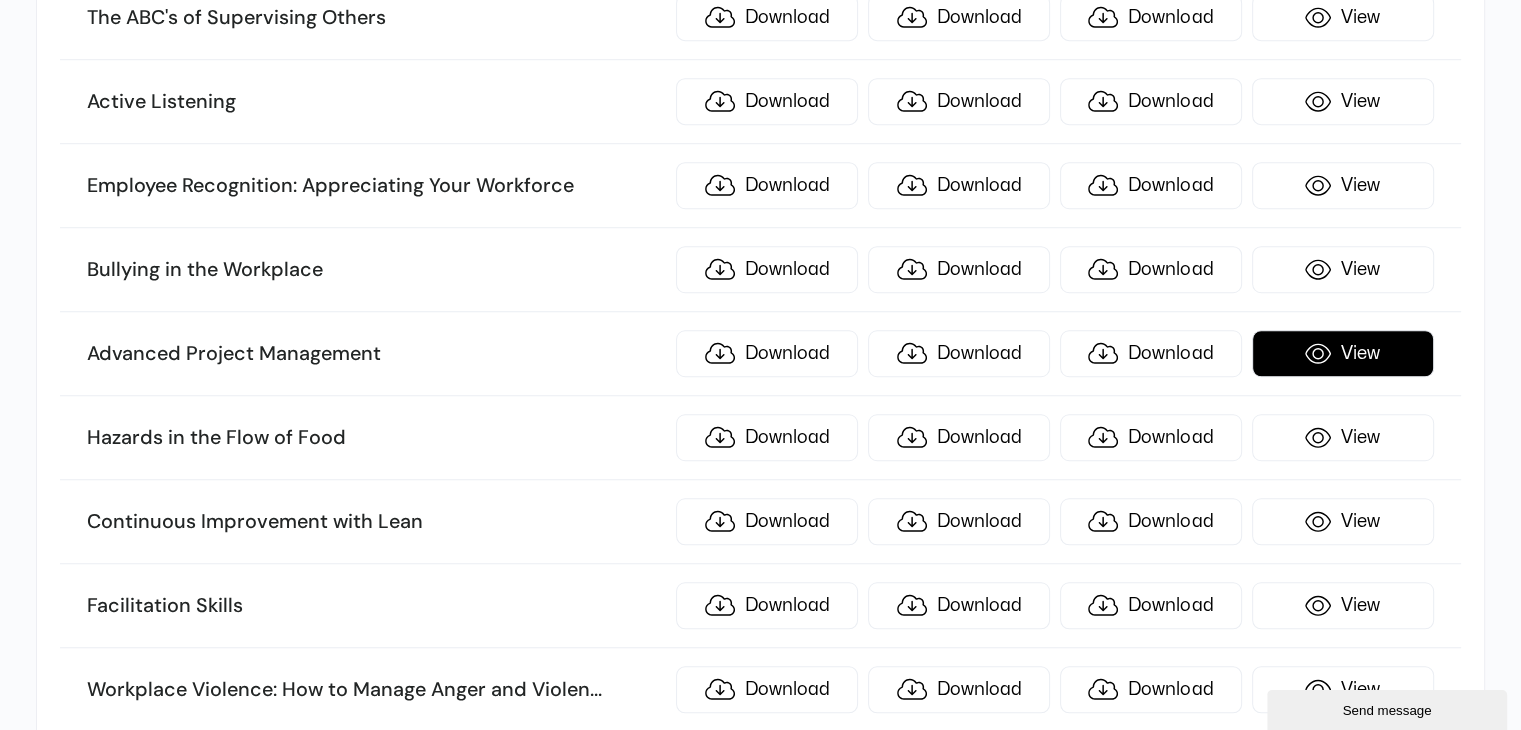 click on "View" at bounding box center (1343, 353) 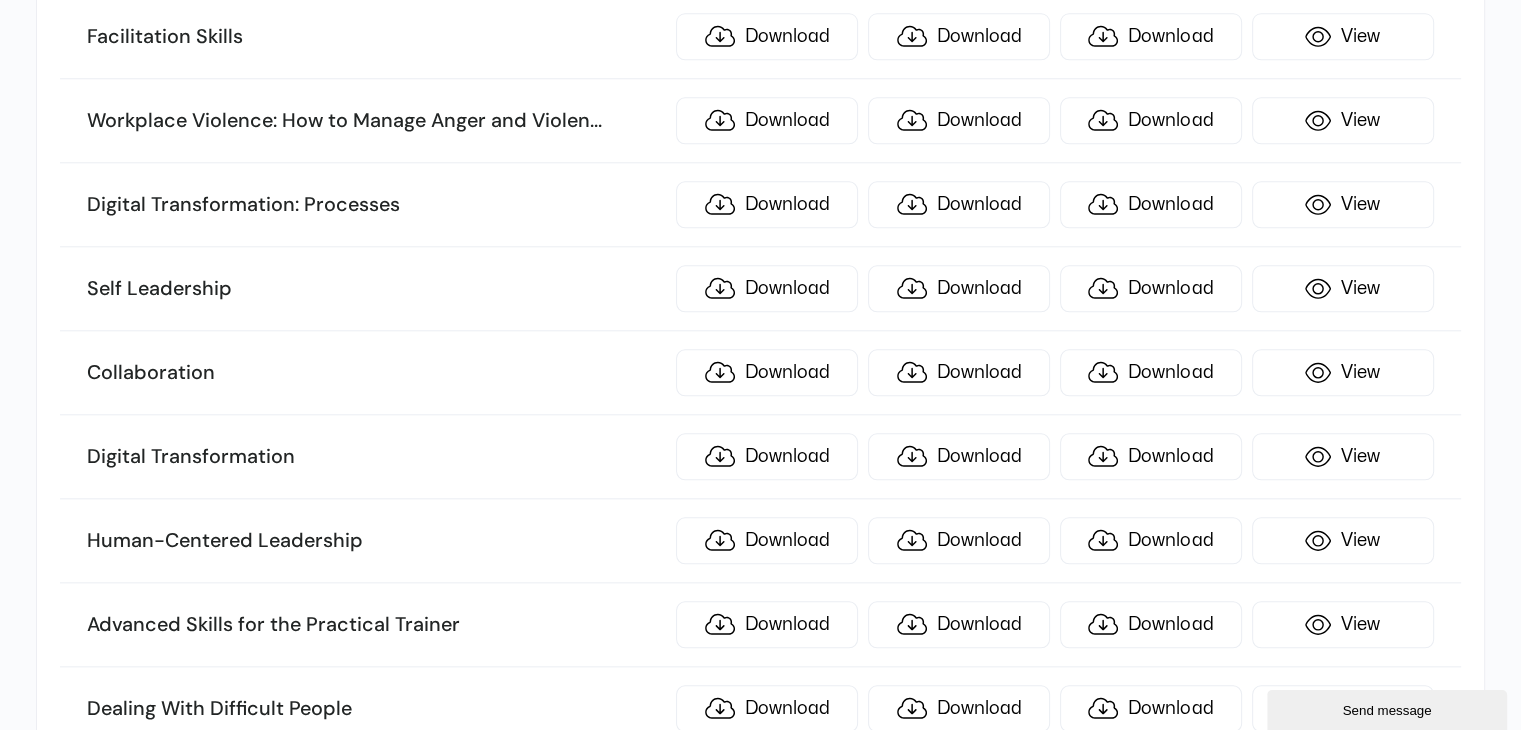 scroll, scrollTop: 2200, scrollLeft: 0, axis: vertical 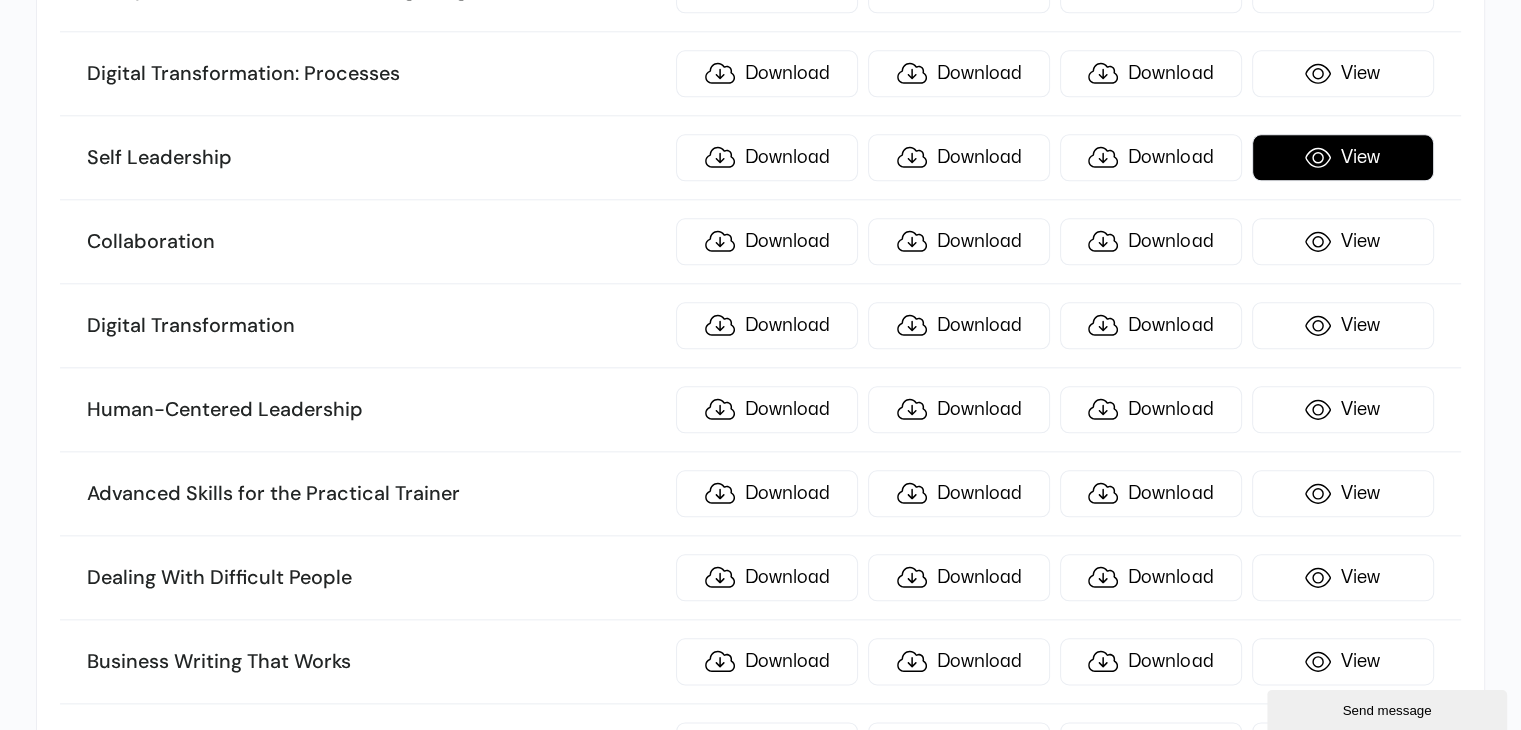 click on "View" at bounding box center (1343, 157) 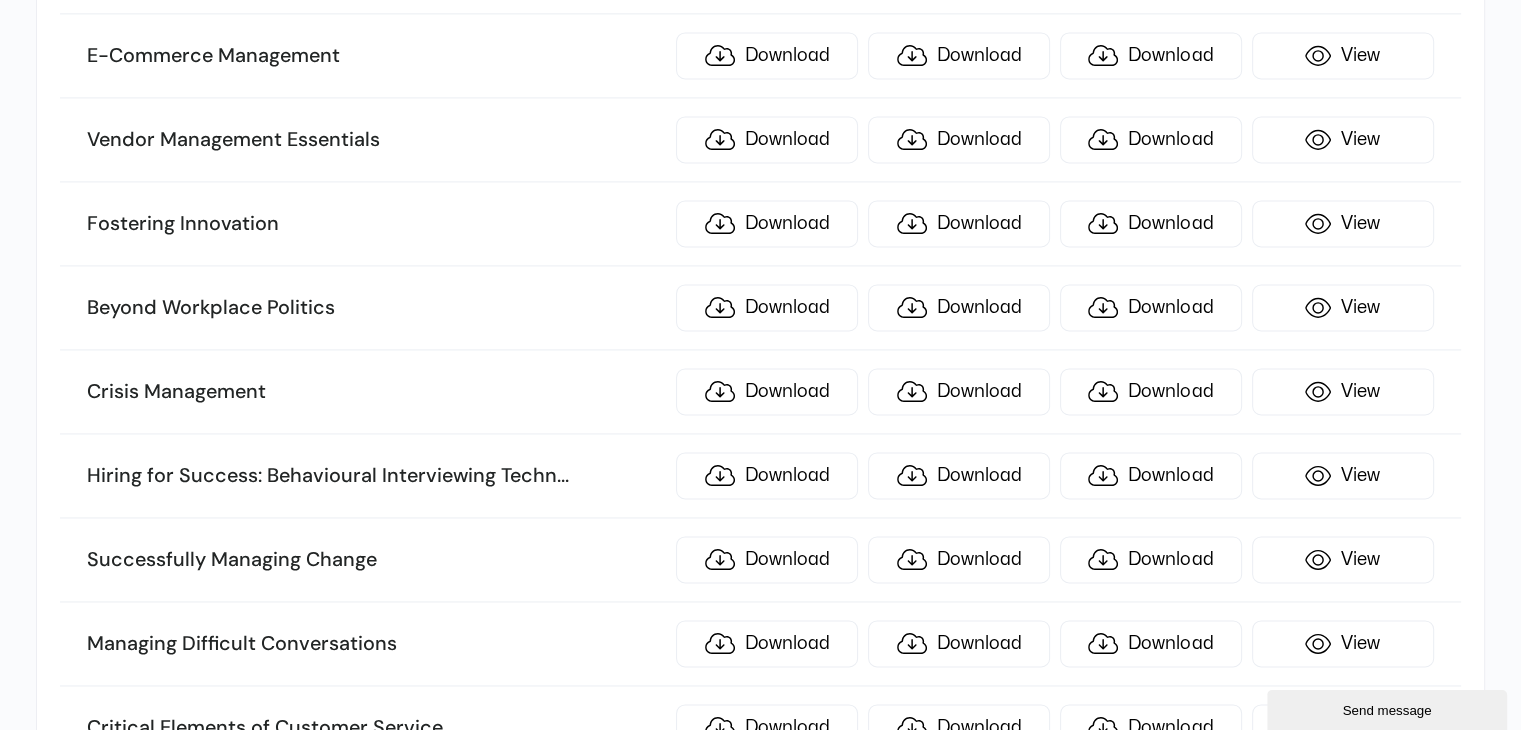 scroll, scrollTop: 2900, scrollLeft: 0, axis: vertical 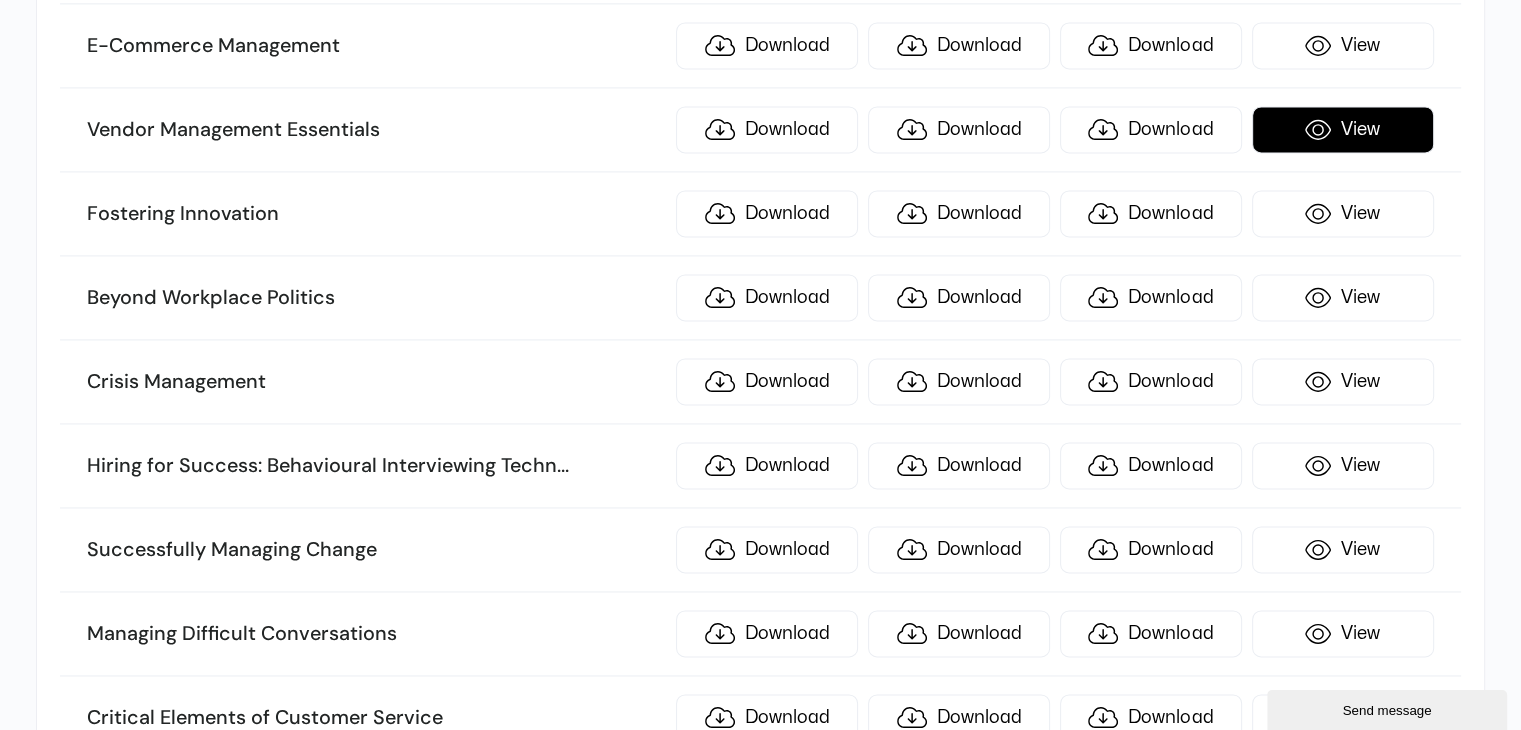 click on "View" at bounding box center [1343, 129] 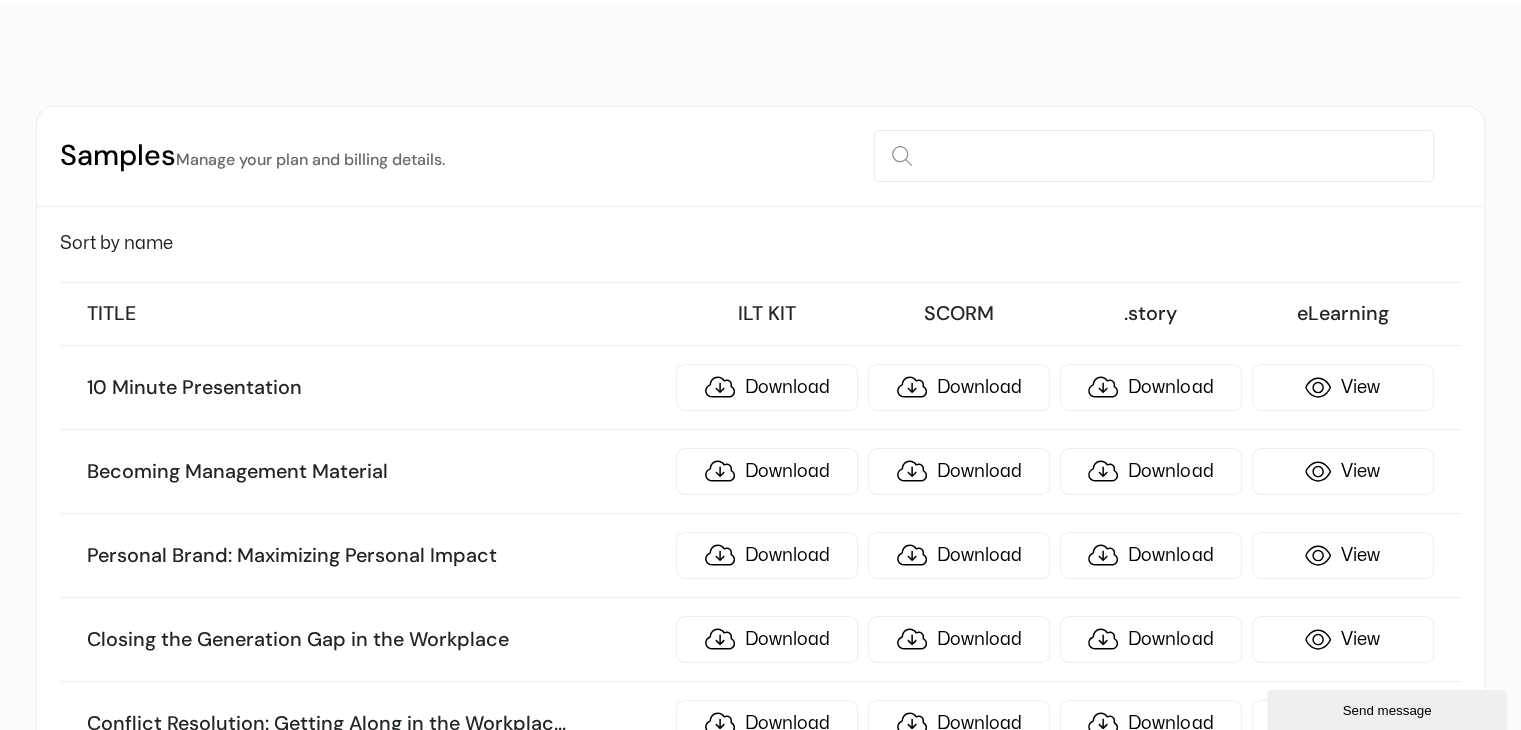 scroll, scrollTop: 200, scrollLeft: 0, axis: vertical 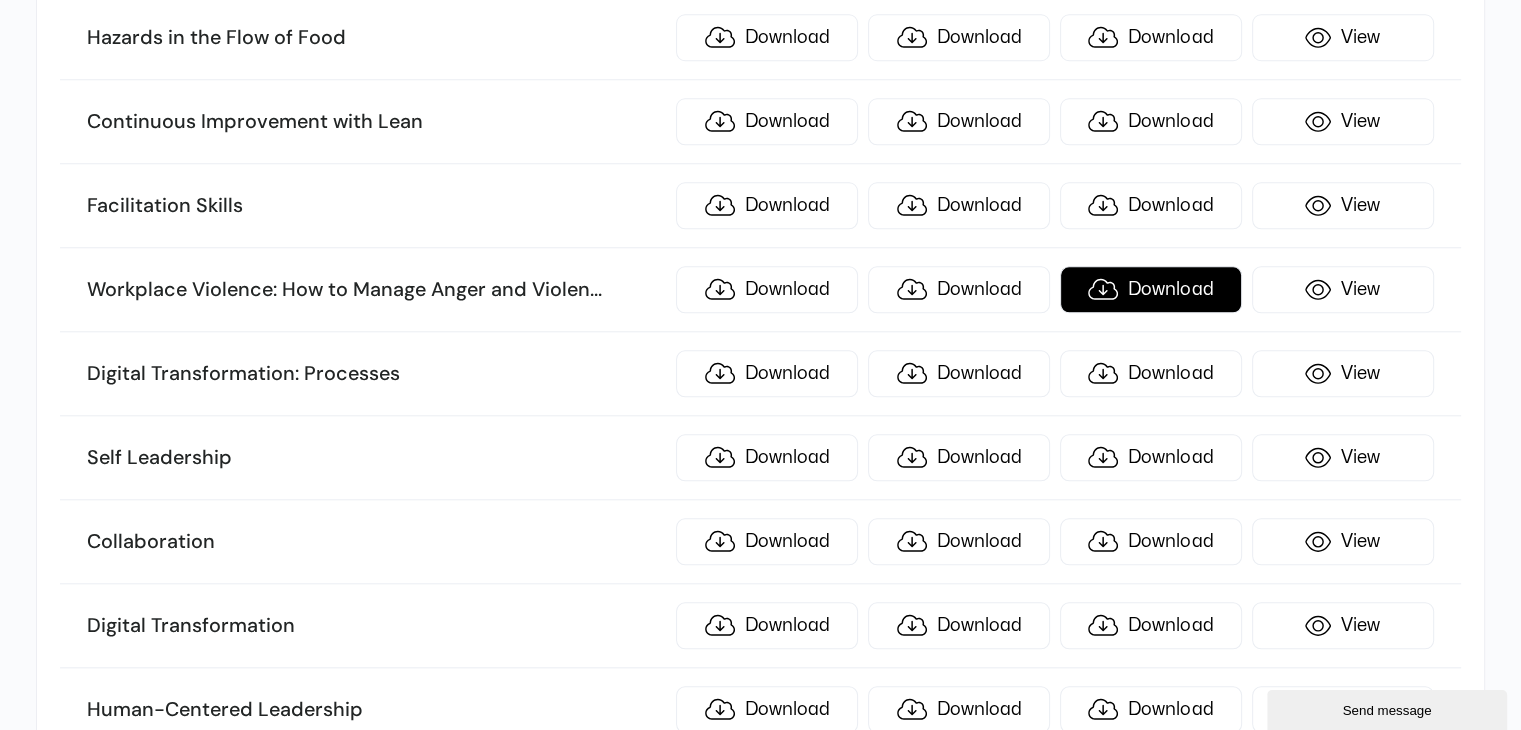 click on "Download" at bounding box center (1151, 289) 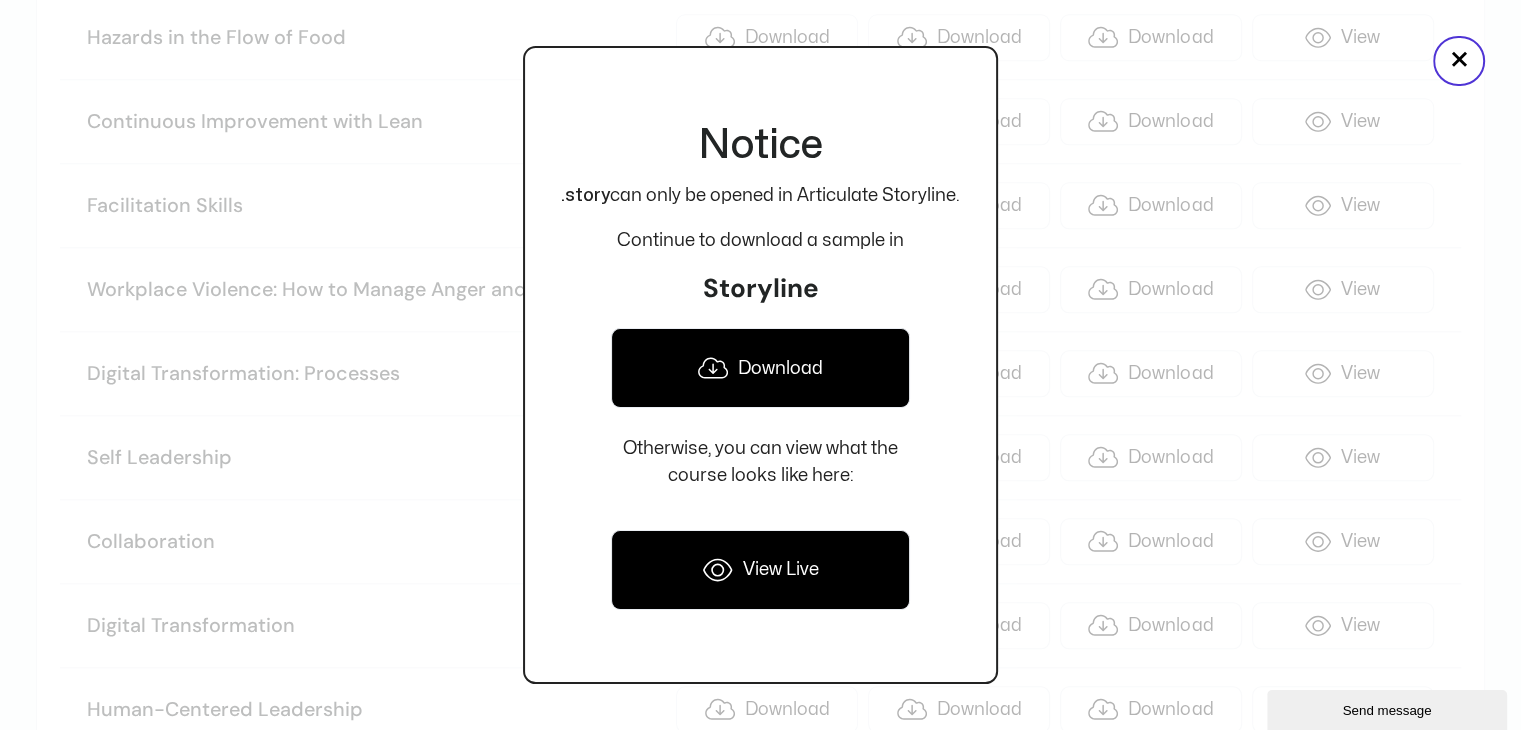 click on "Download" at bounding box center (760, 368) 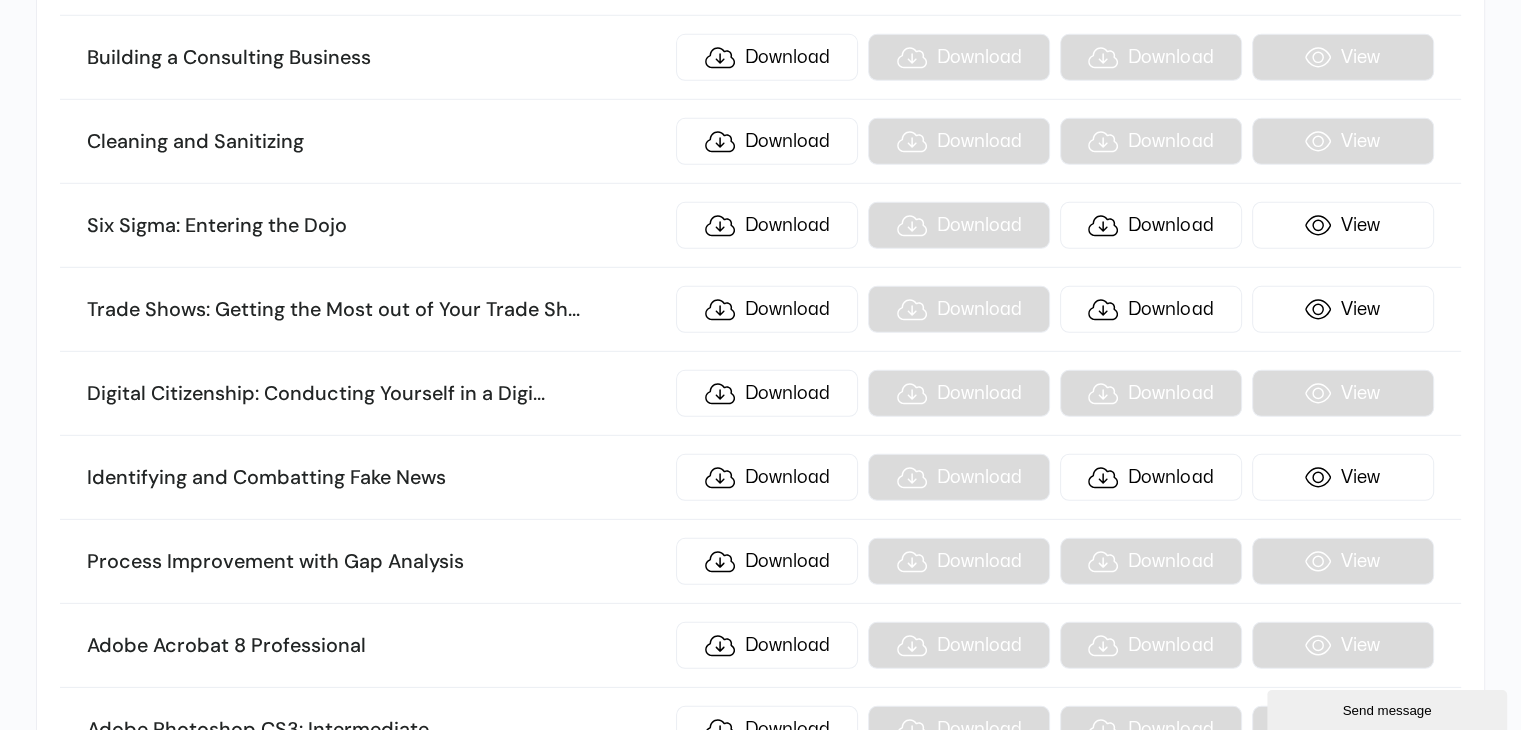 scroll, scrollTop: 13700, scrollLeft: 0, axis: vertical 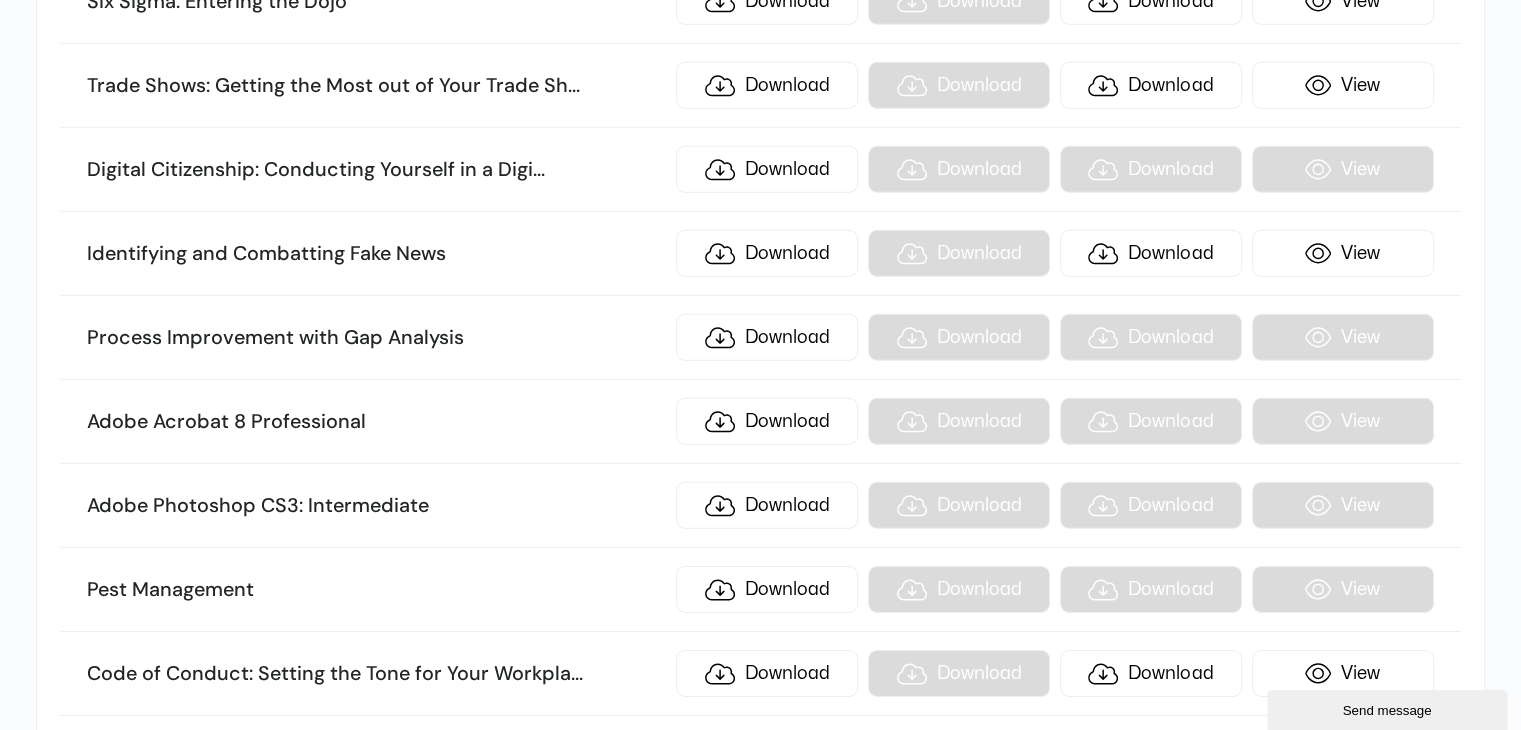 click on "Process Improvement with Gap Analysis Download Download Download View" at bounding box center (760, 338) 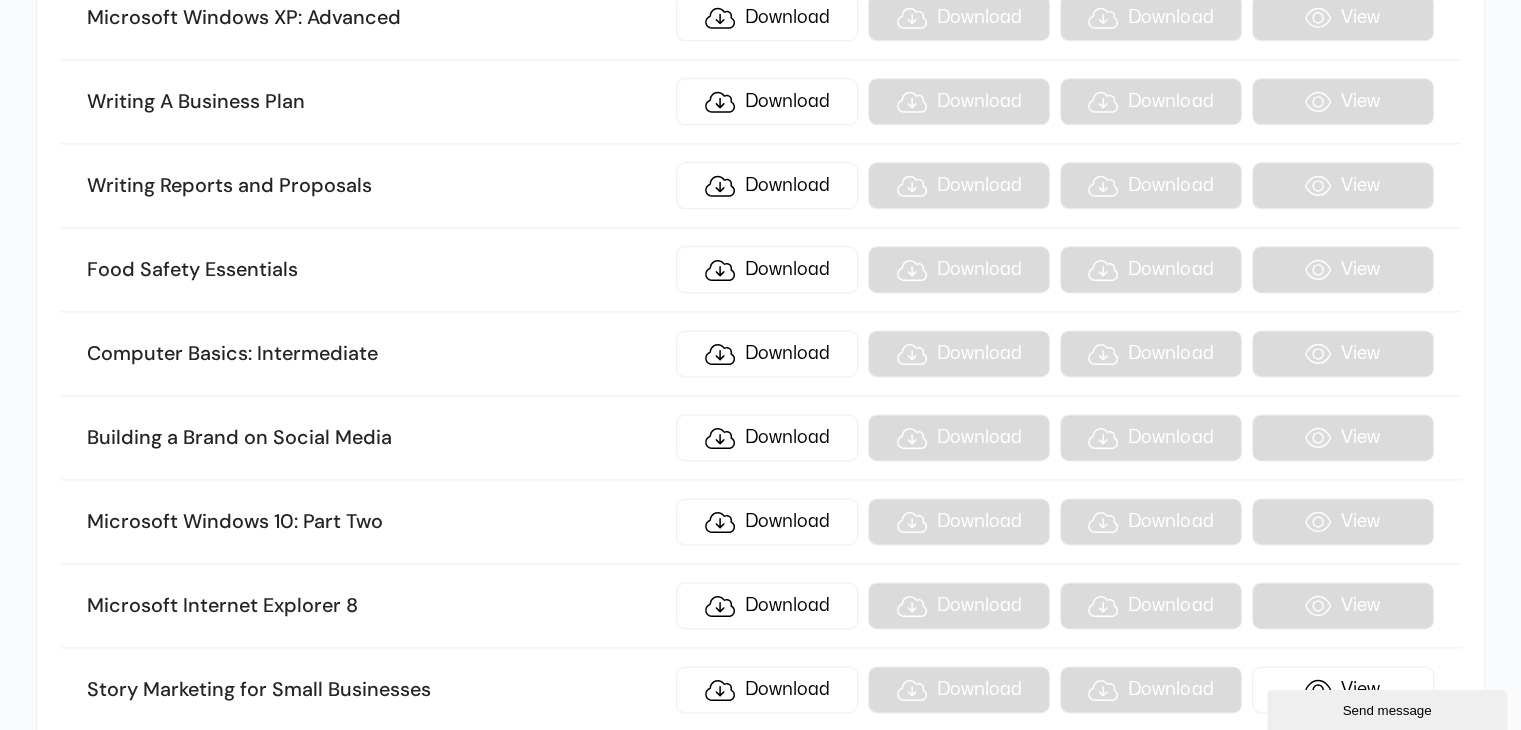 scroll, scrollTop: 17500, scrollLeft: 0, axis: vertical 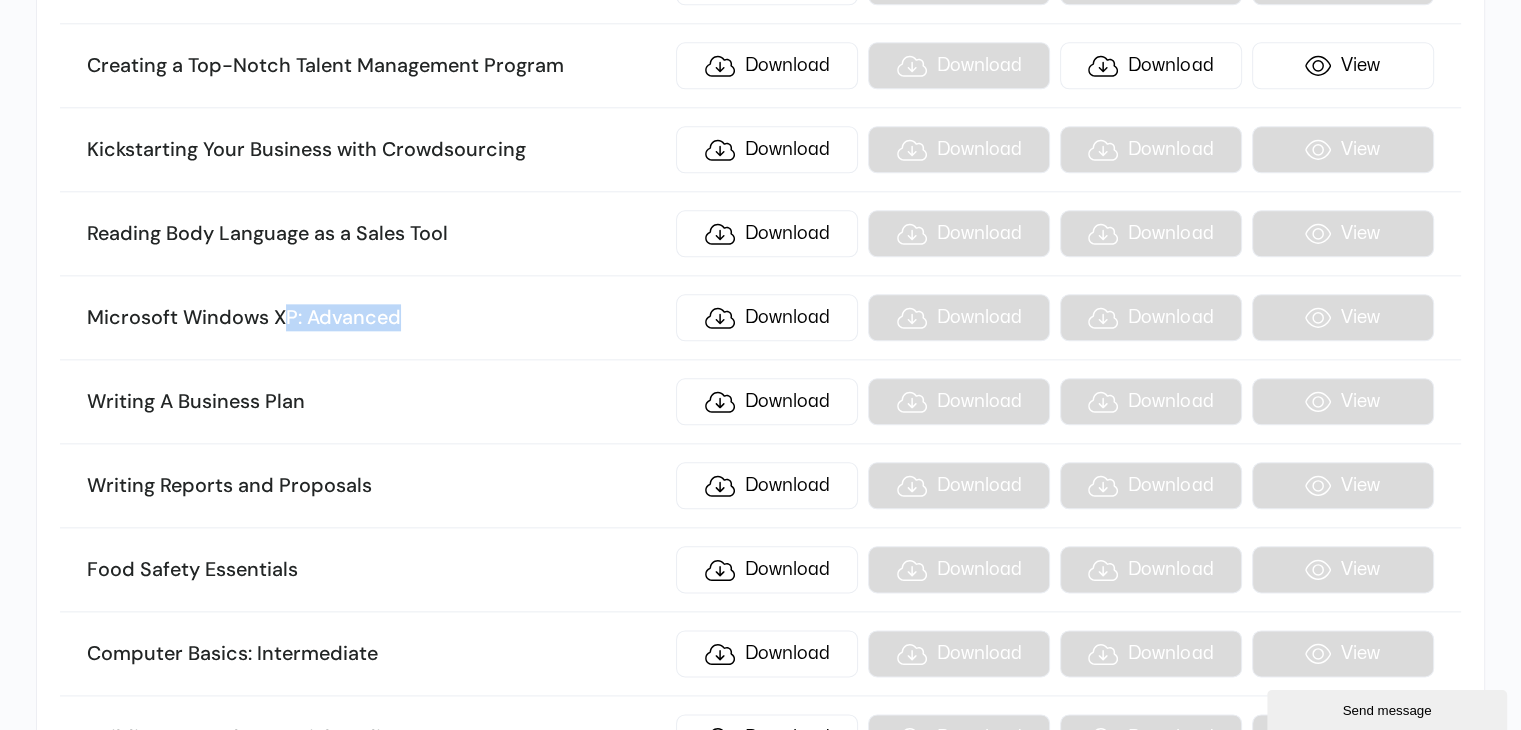 drag, startPoint x: 288, startPoint y: 189, endPoint x: 531, endPoint y: 159, distance: 244.84485 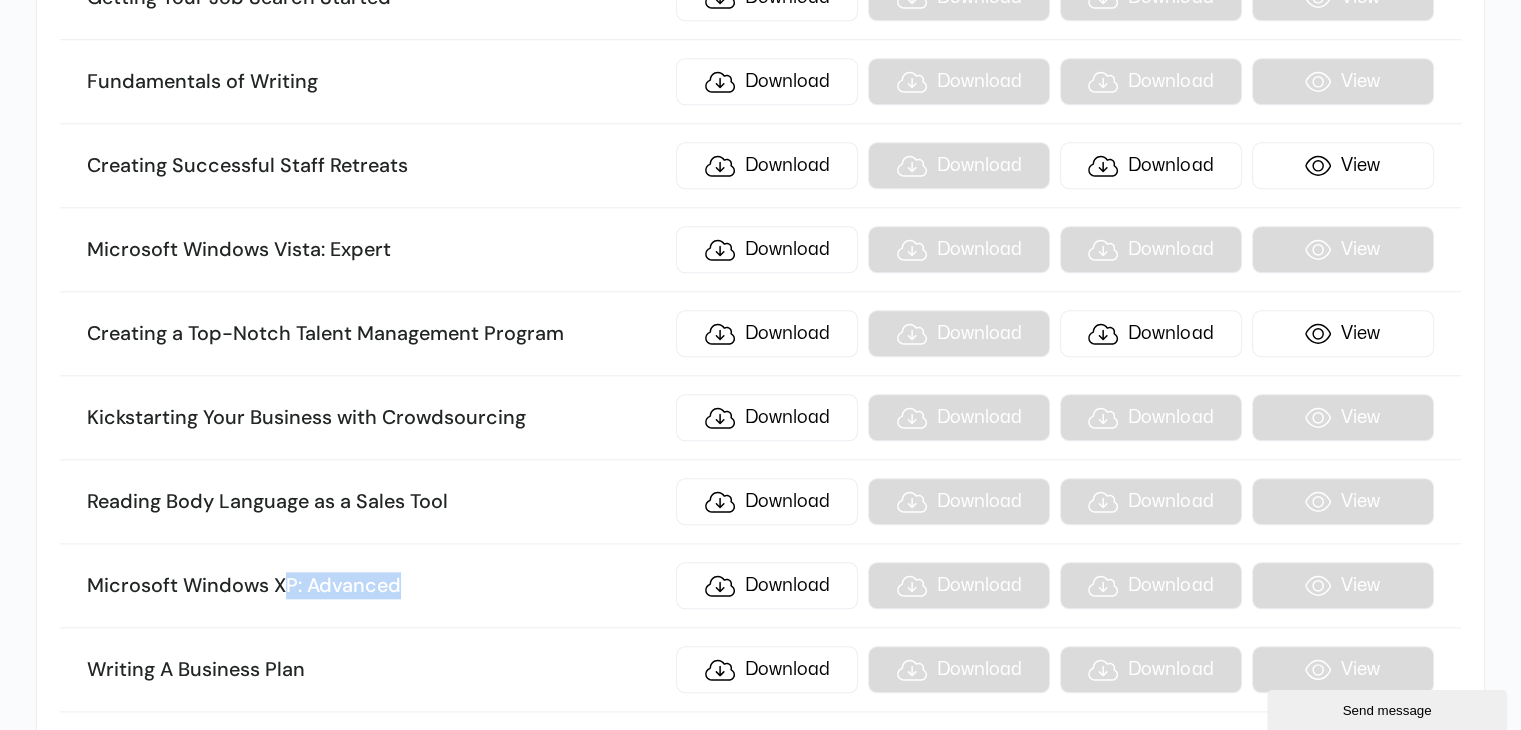 scroll, scrollTop: 17100, scrollLeft: 0, axis: vertical 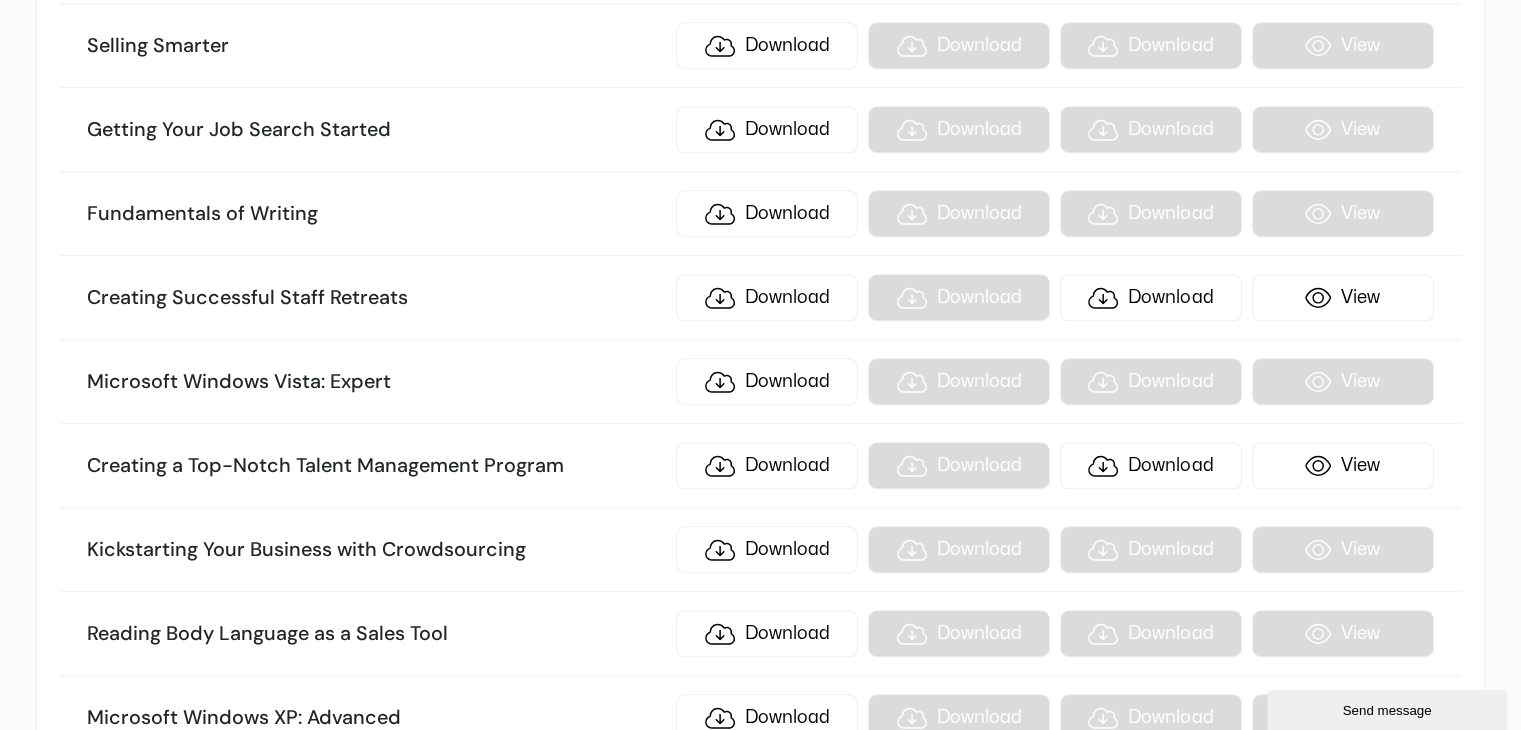 click on "Microsoft Windows Vista: Expert" at bounding box center [376, 382] 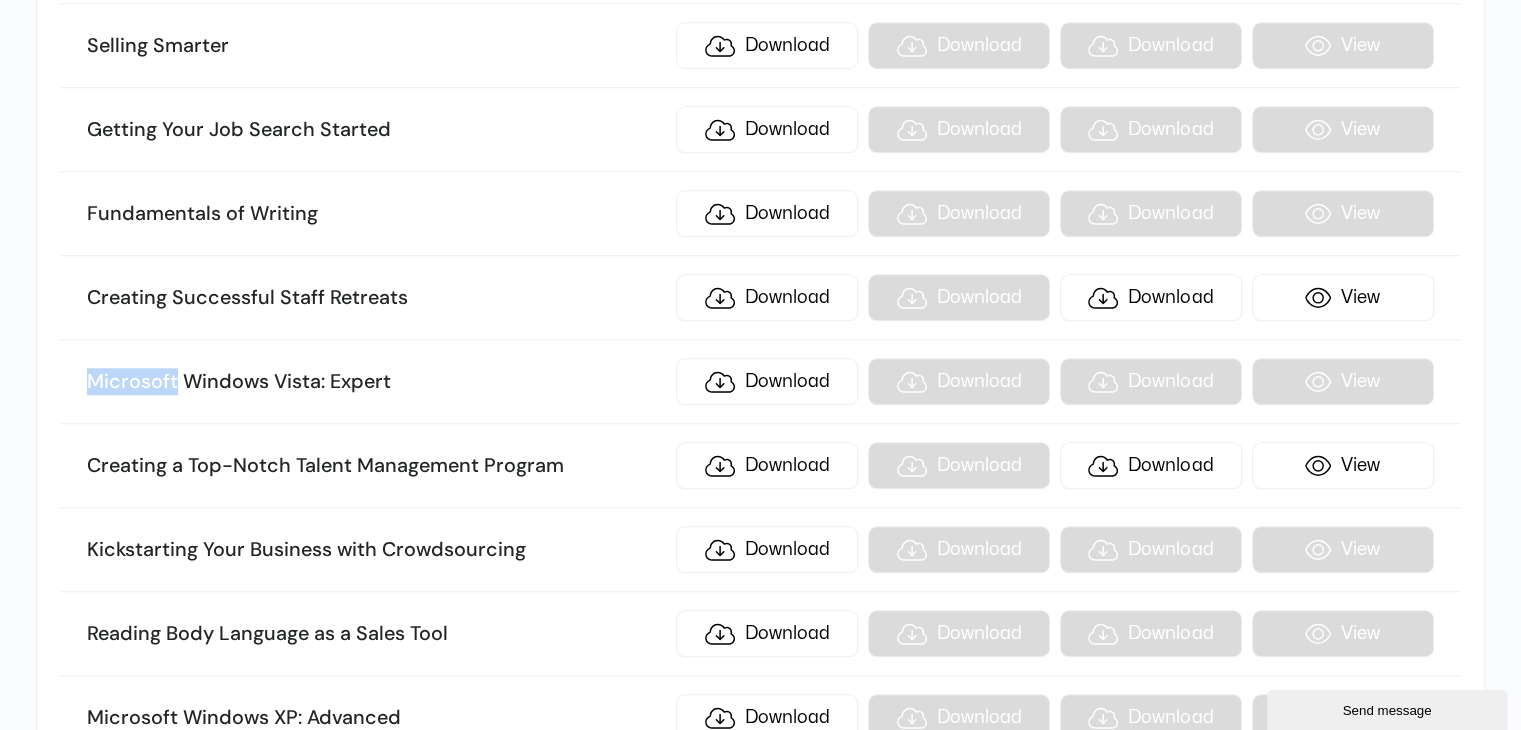 click on "Microsoft Windows Vista: Expert" at bounding box center [376, 382] 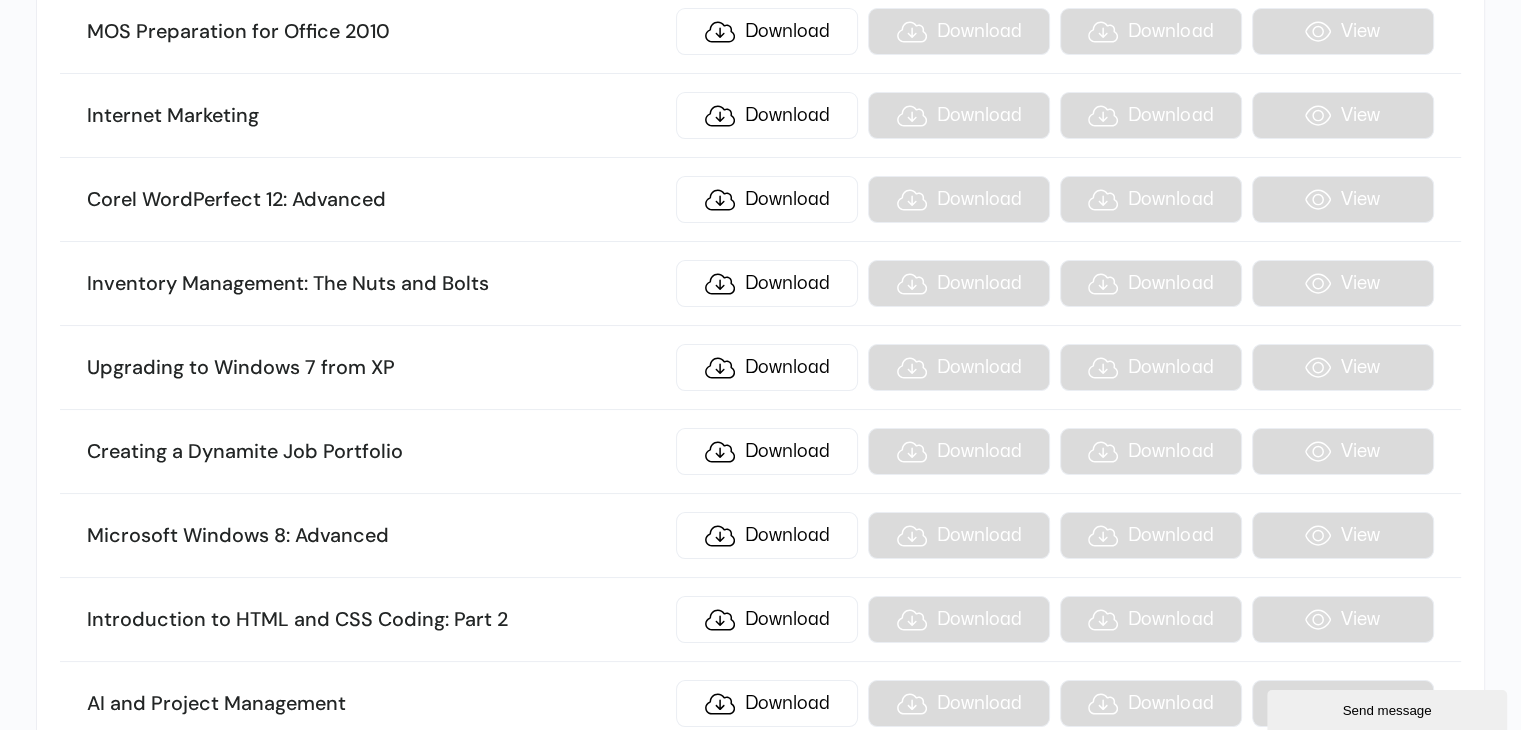 scroll, scrollTop: 23411, scrollLeft: 0, axis: vertical 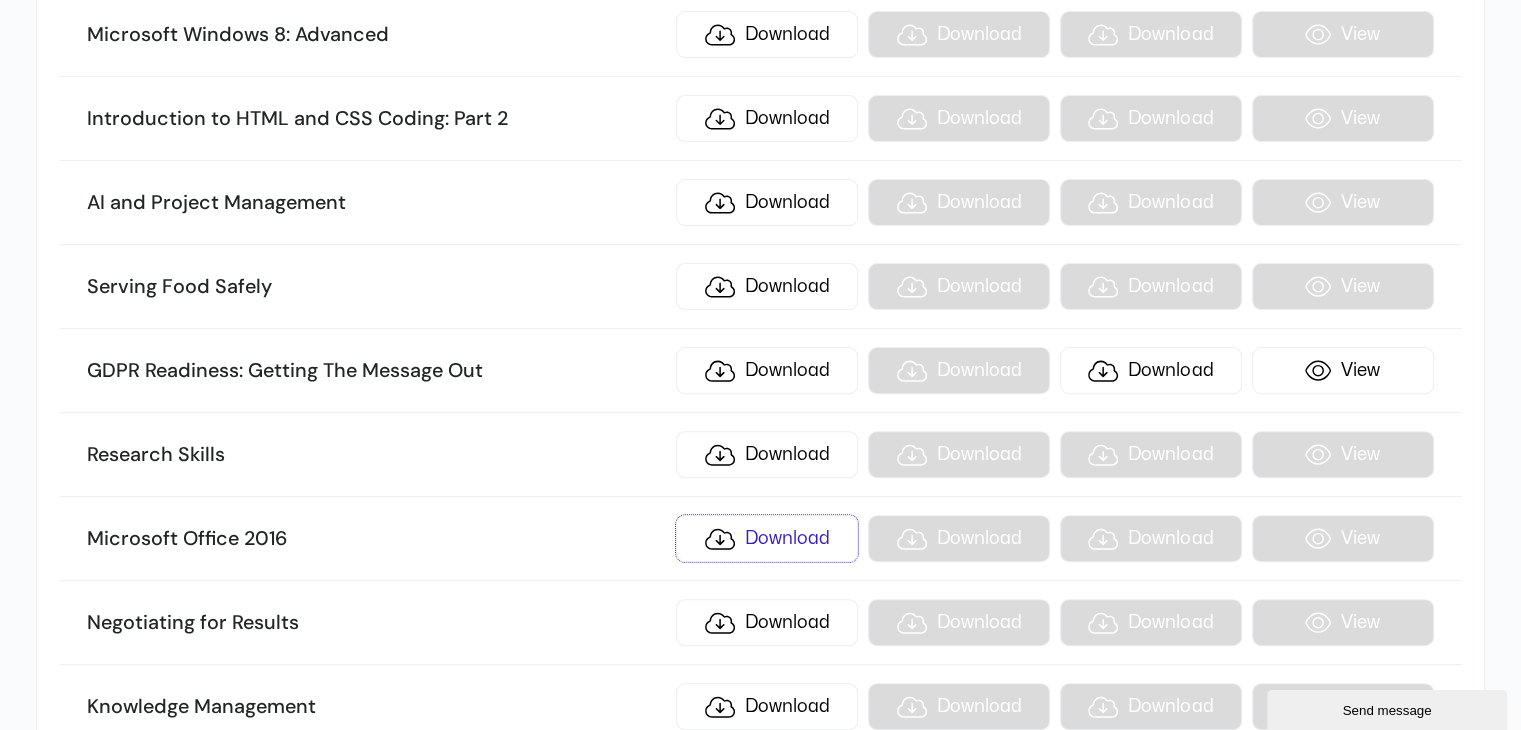 click on "Download" at bounding box center (767, 538) 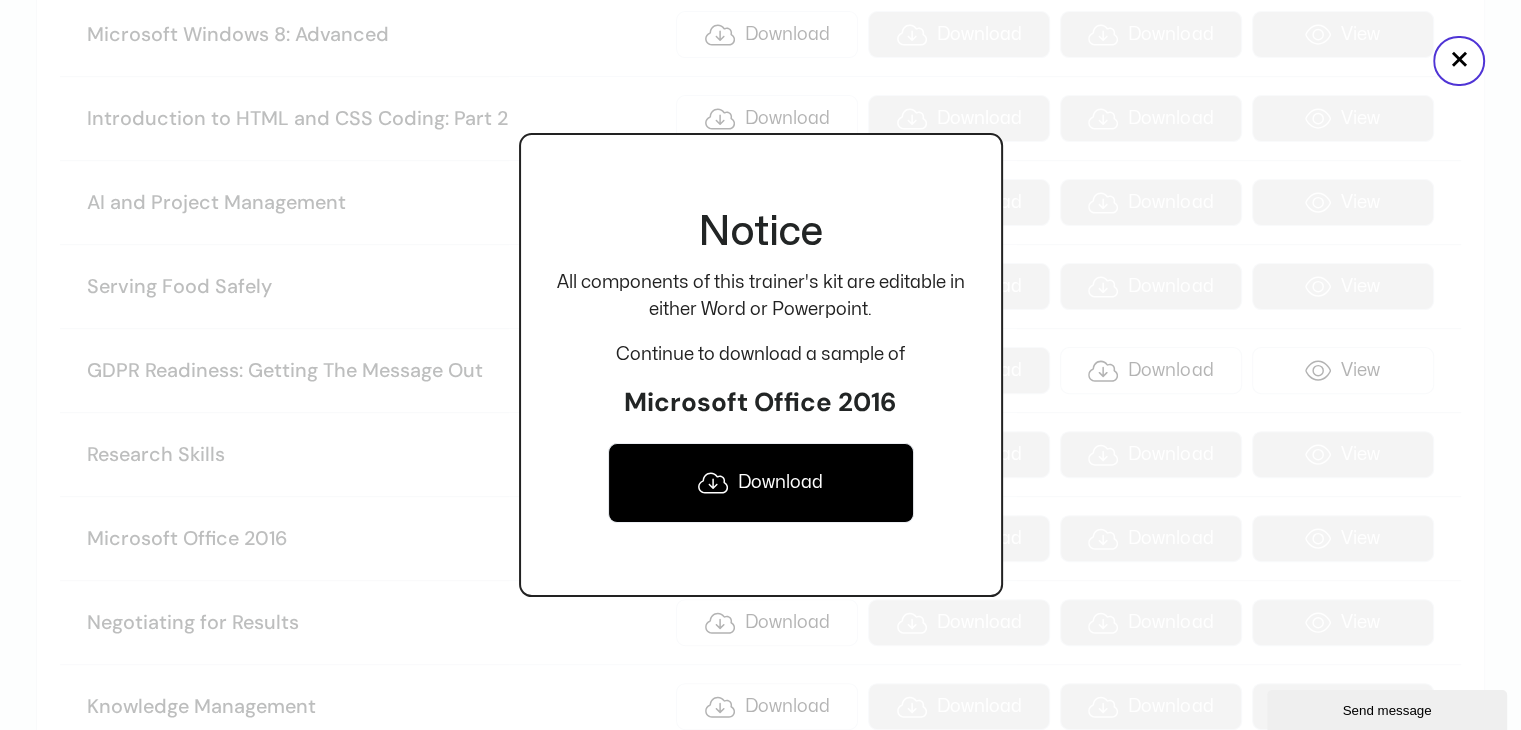 click on "Download" at bounding box center (761, 483) 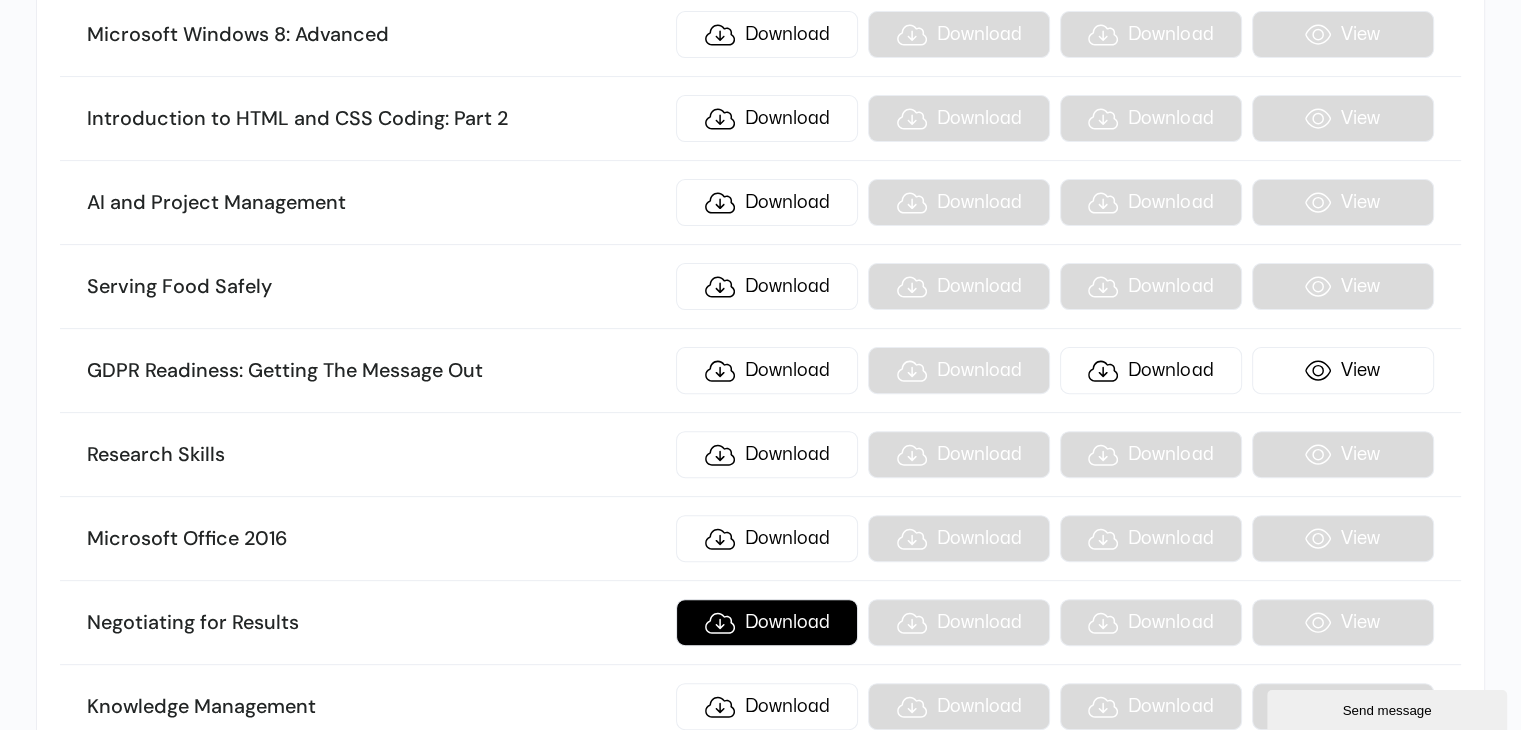 click on "Download" at bounding box center (767, 622) 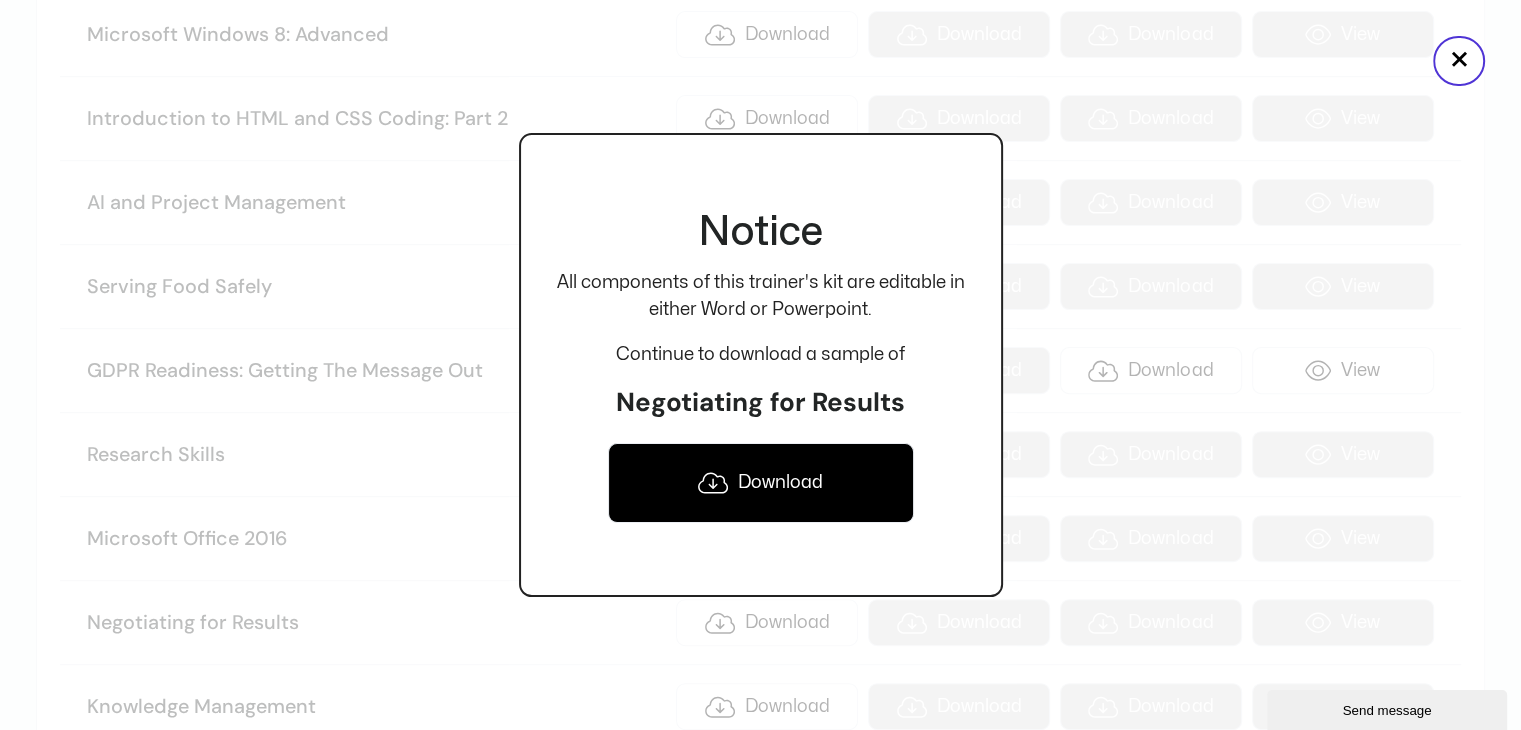 click on "Download" at bounding box center [761, 483] 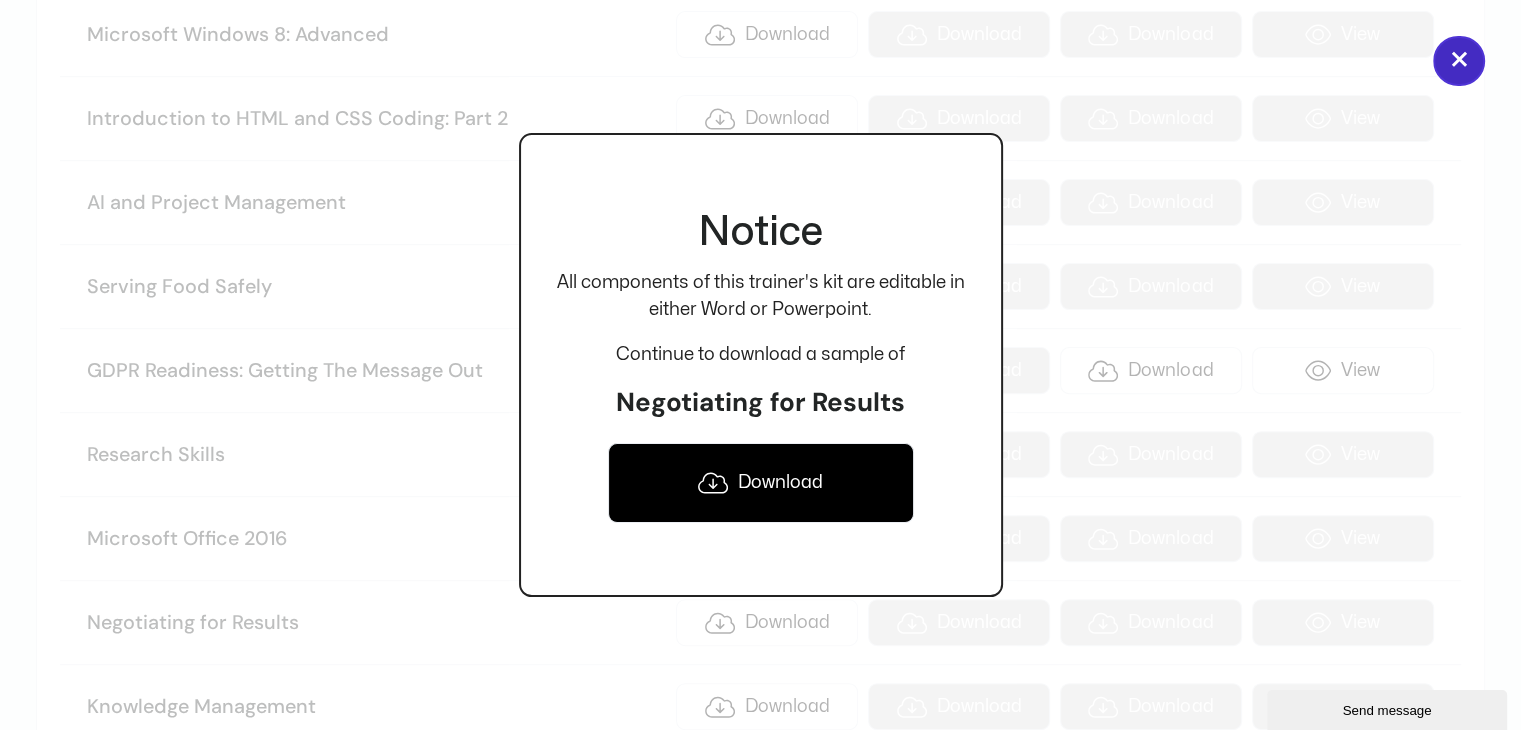 click on "×" at bounding box center [1459, 61] 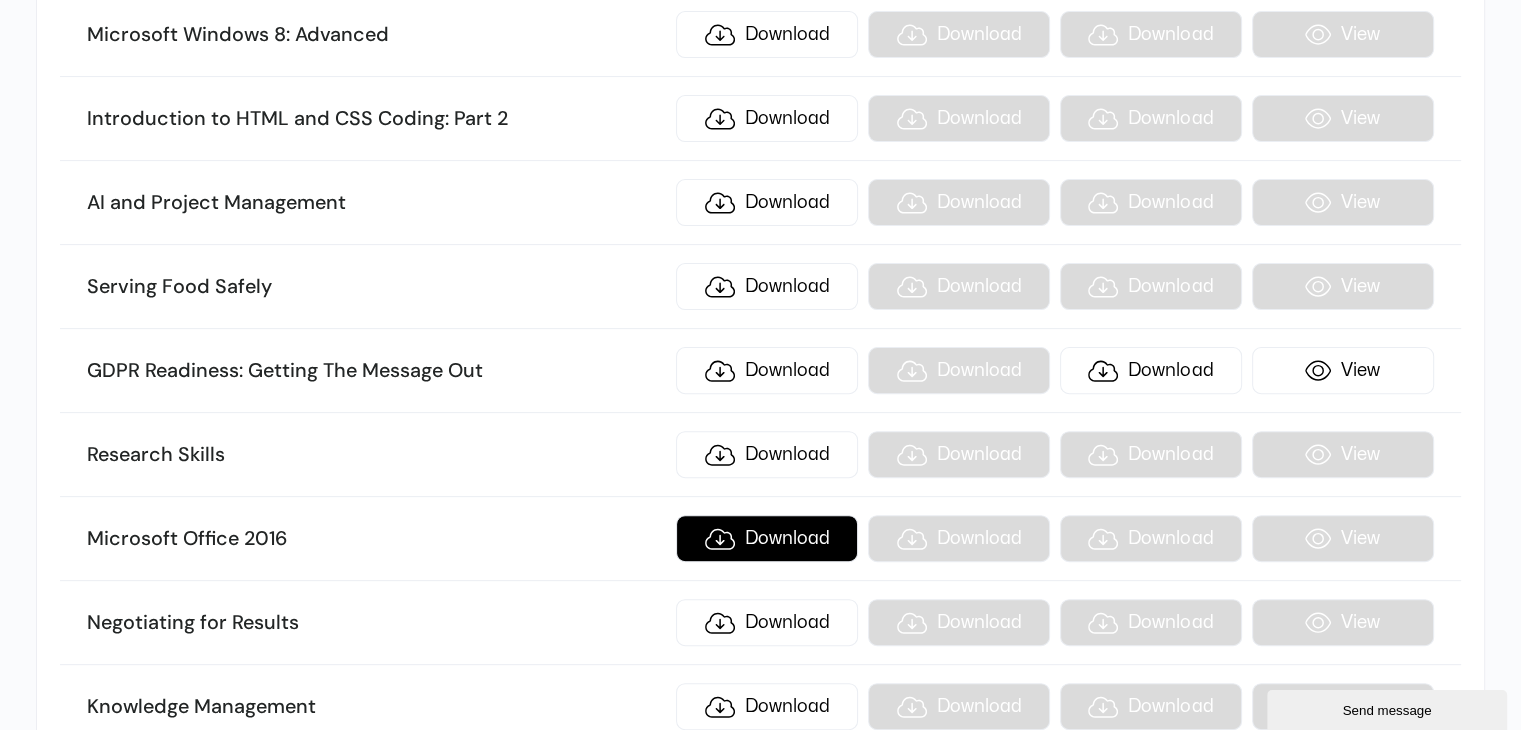 click on "Download" at bounding box center (767, 538) 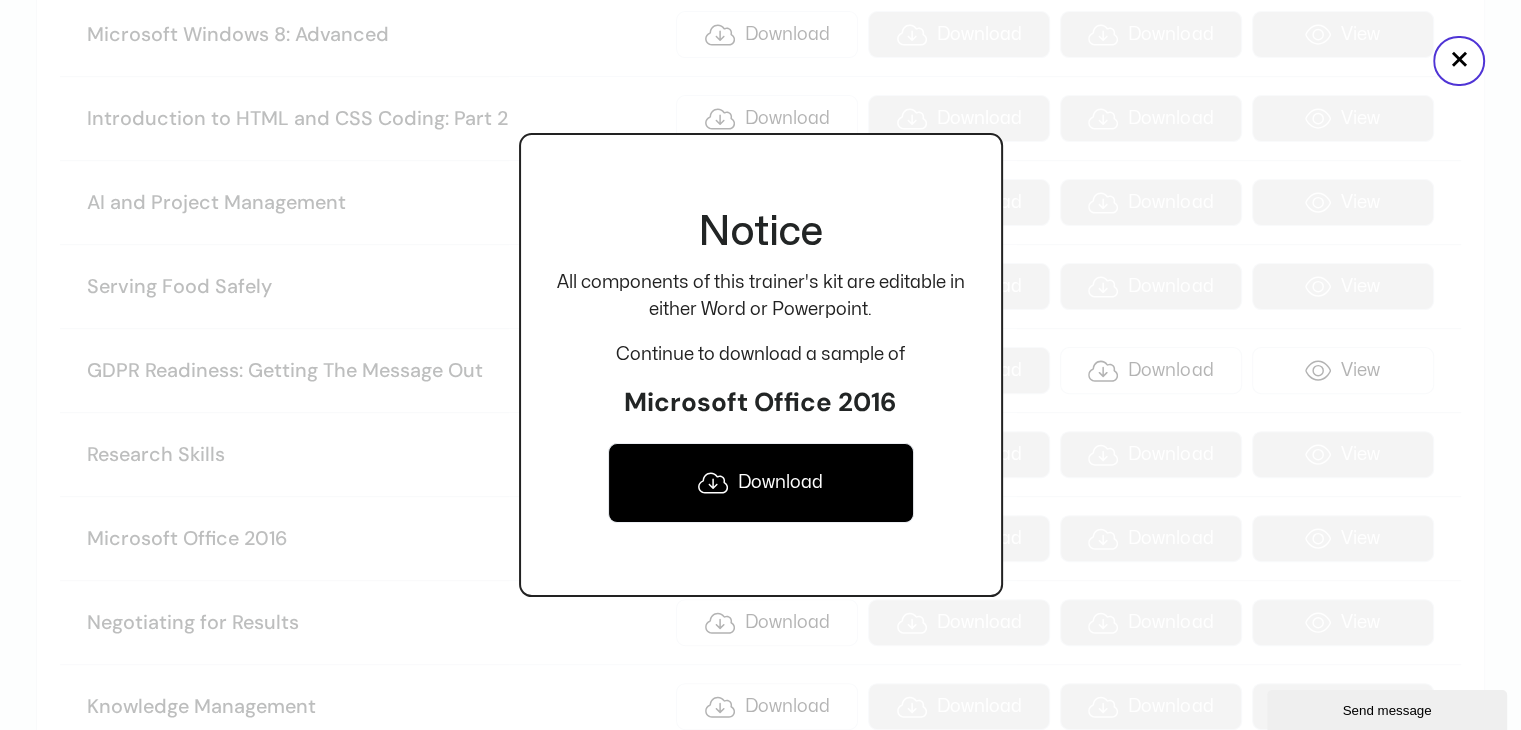 click 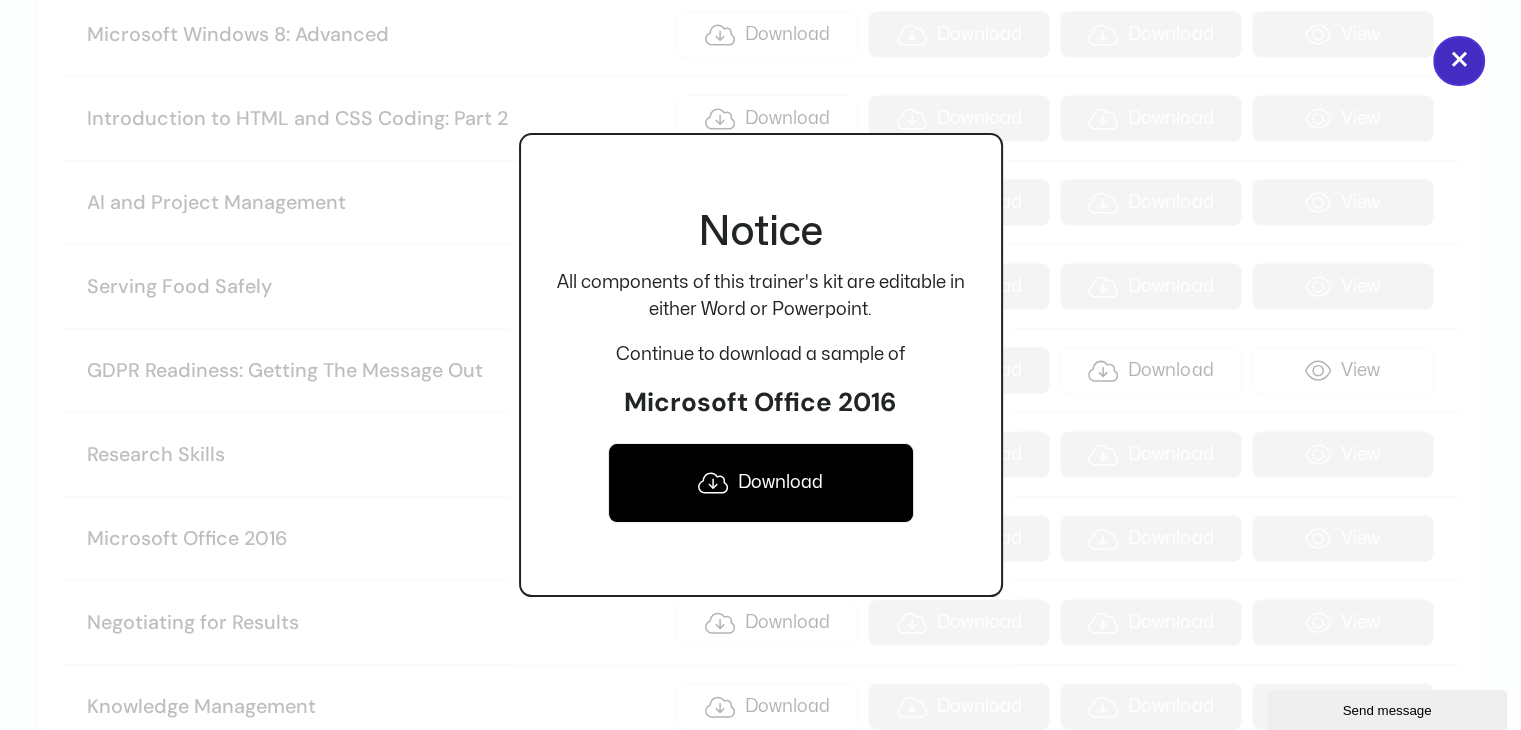 drag, startPoint x: 1466, startPoint y: 67, endPoint x: 1441, endPoint y: 78, distance: 27.313 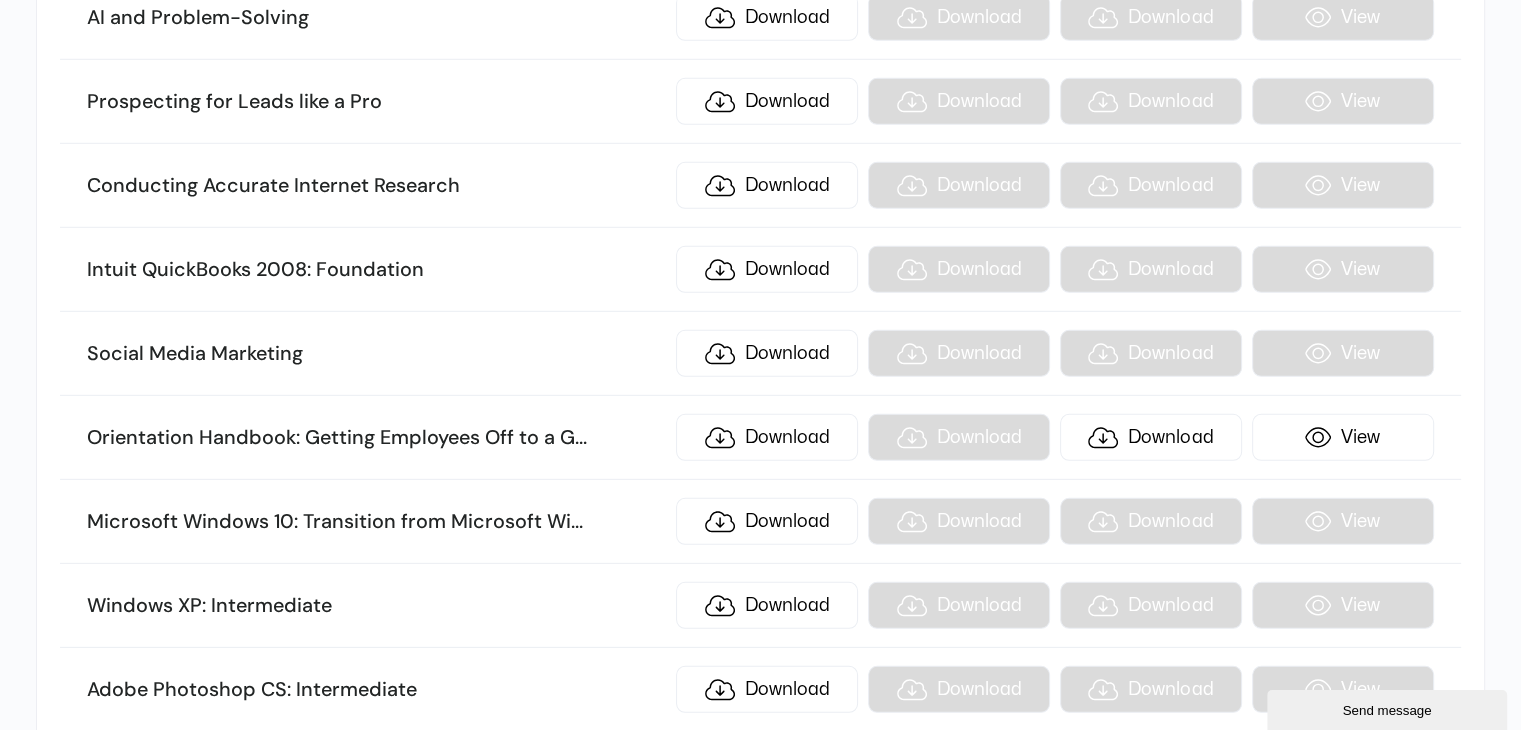 scroll, scrollTop: 20476, scrollLeft: 0, axis: vertical 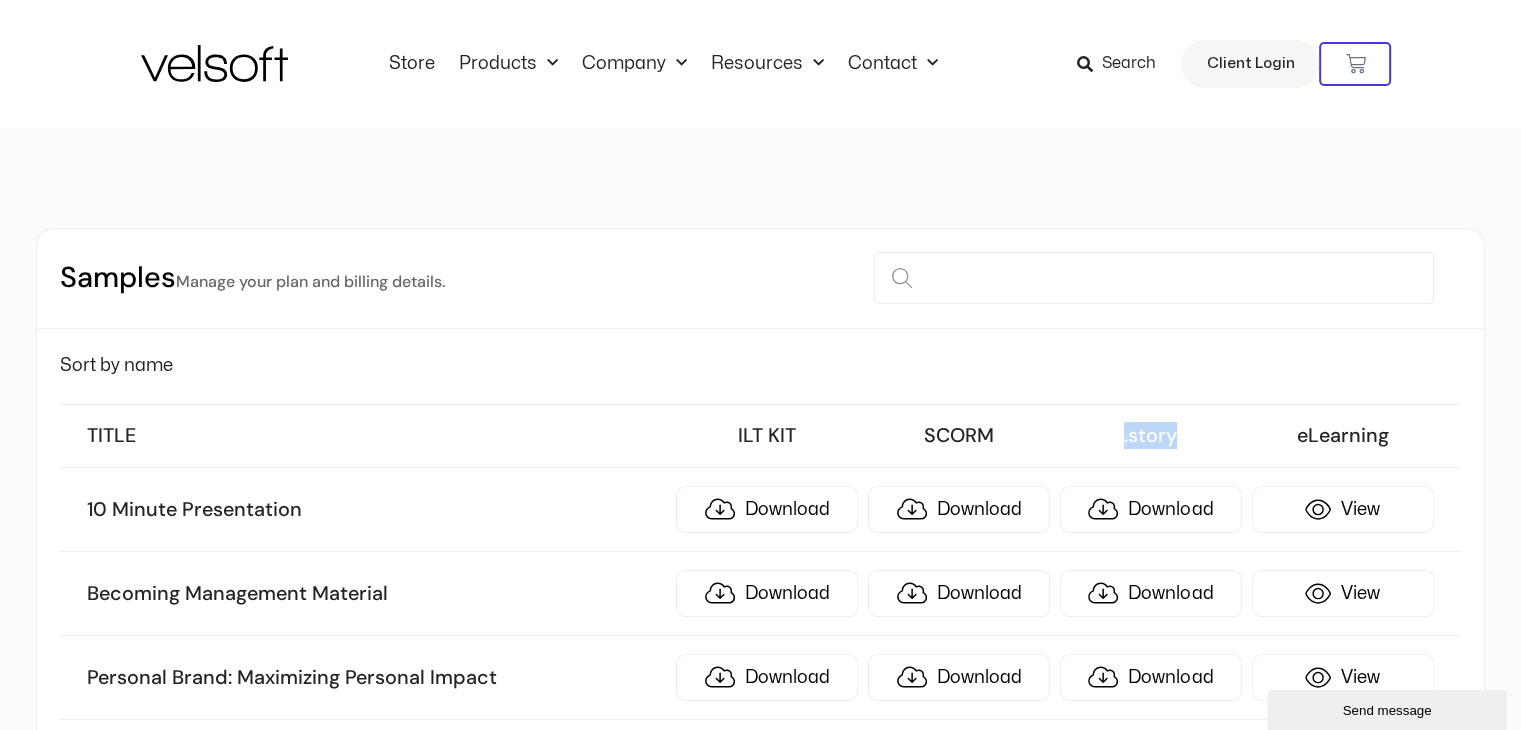 drag, startPoint x: 1117, startPoint y: 438, endPoint x: 1192, endPoint y: 425, distance: 76.11833 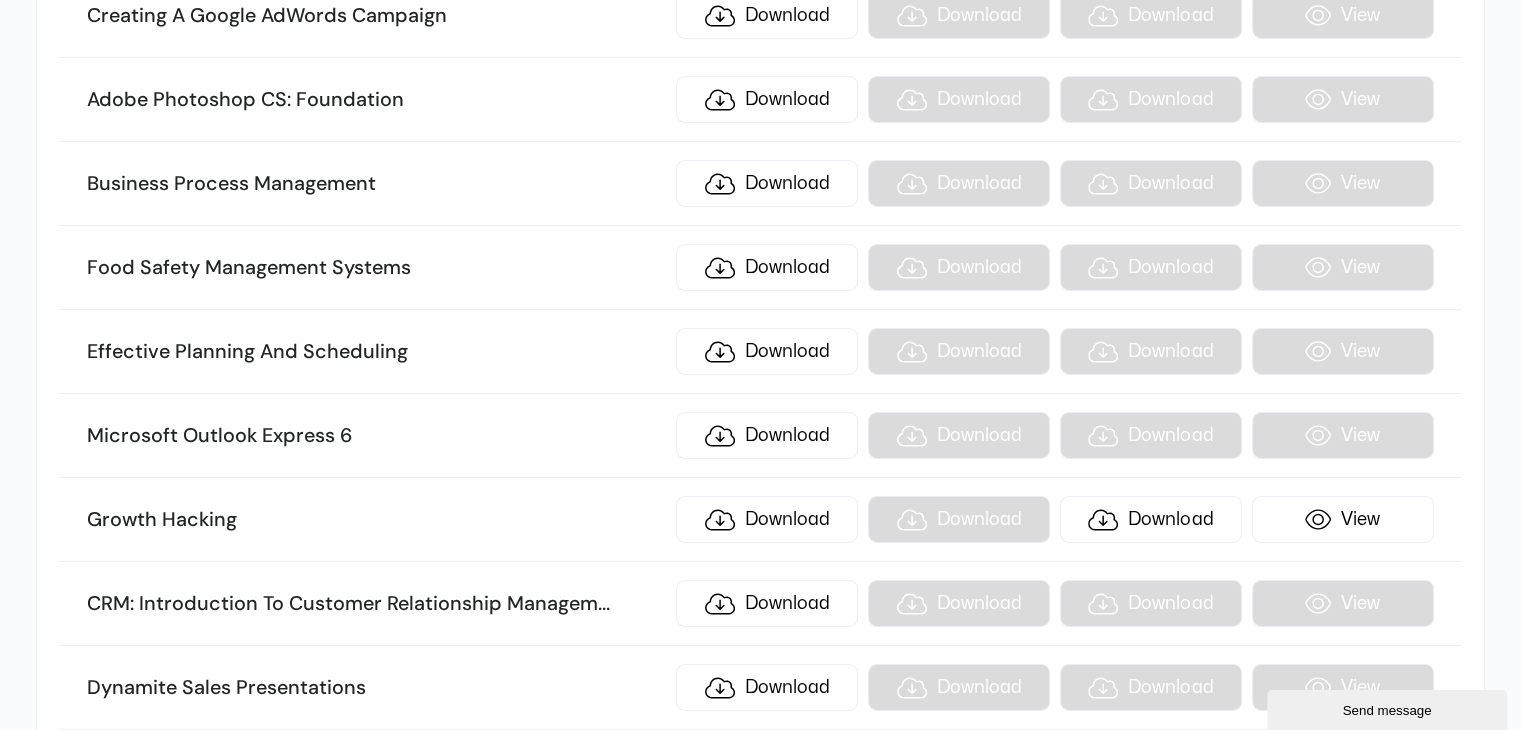 scroll, scrollTop: 21910, scrollLeft: 0, axis: vertical 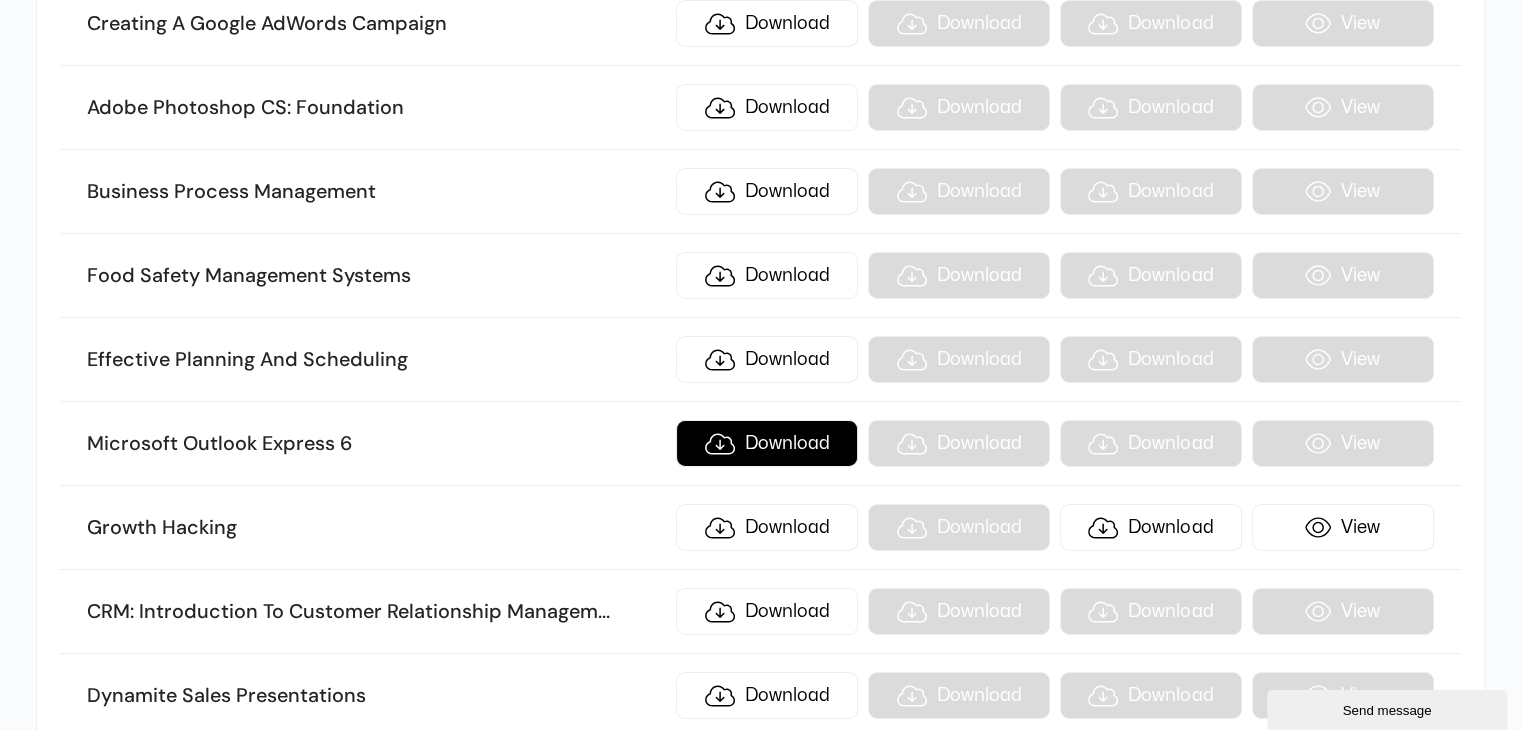 click on "Download" at bounding box center (767, 443) 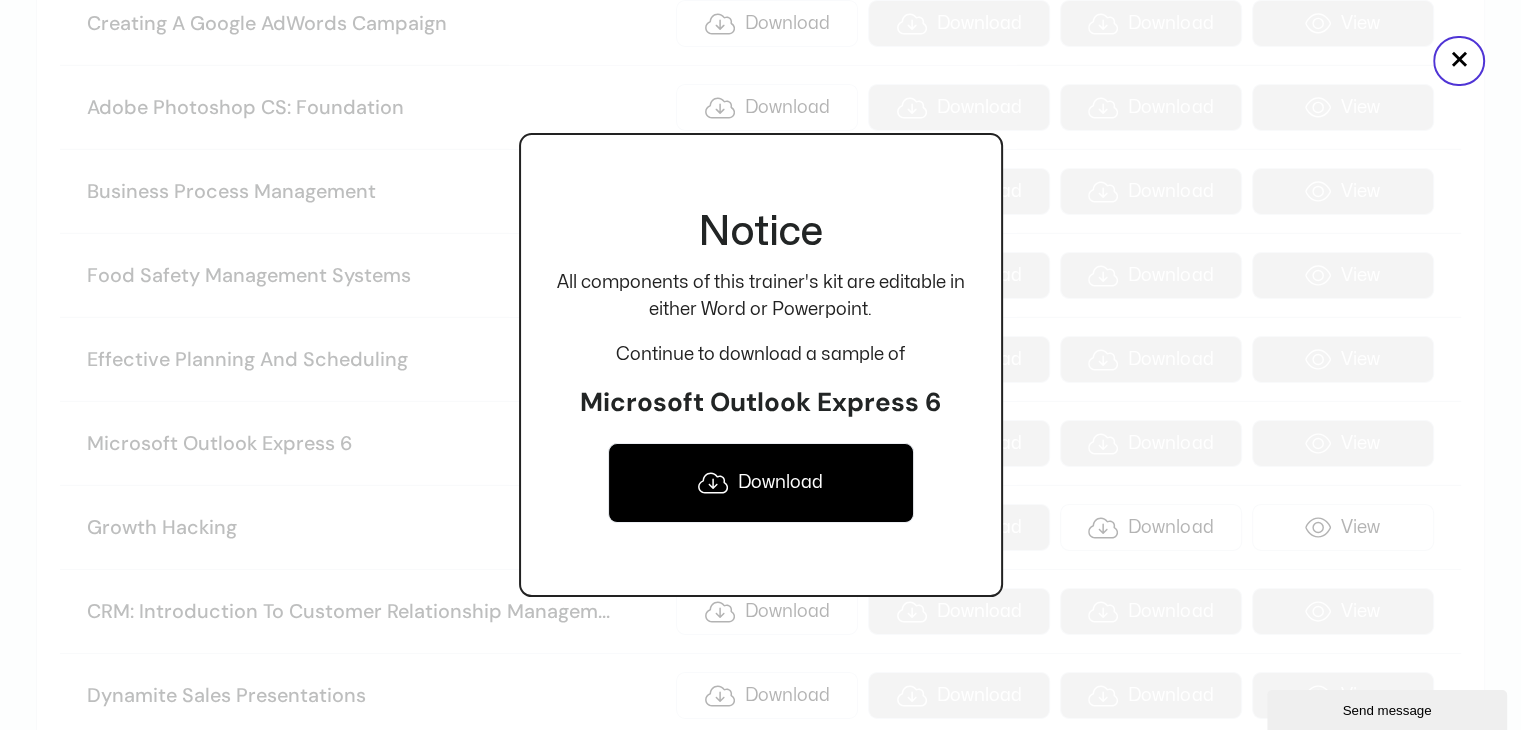 click on "Download" at bounding box center (761, 483) 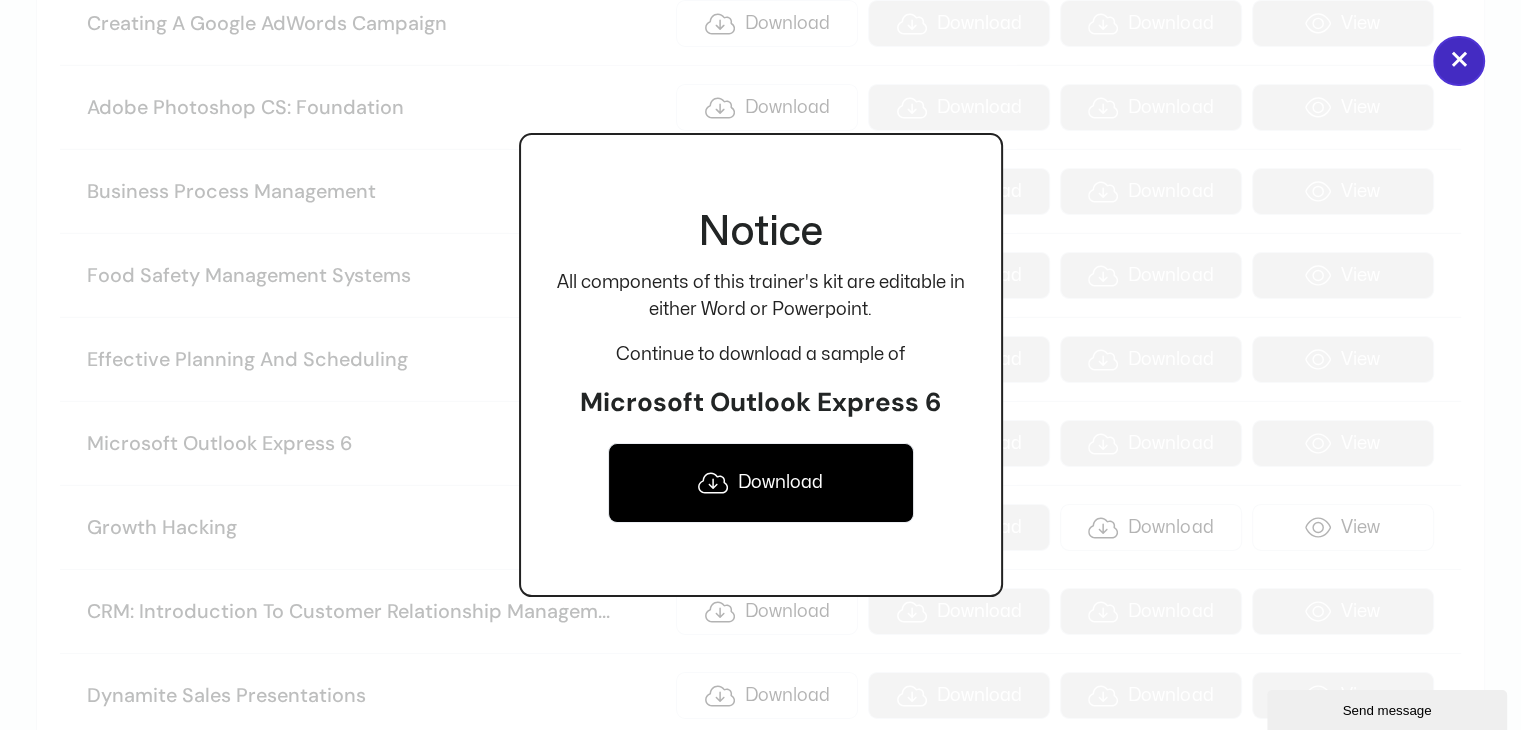 click on "×" at bounding box center [1459, 61] 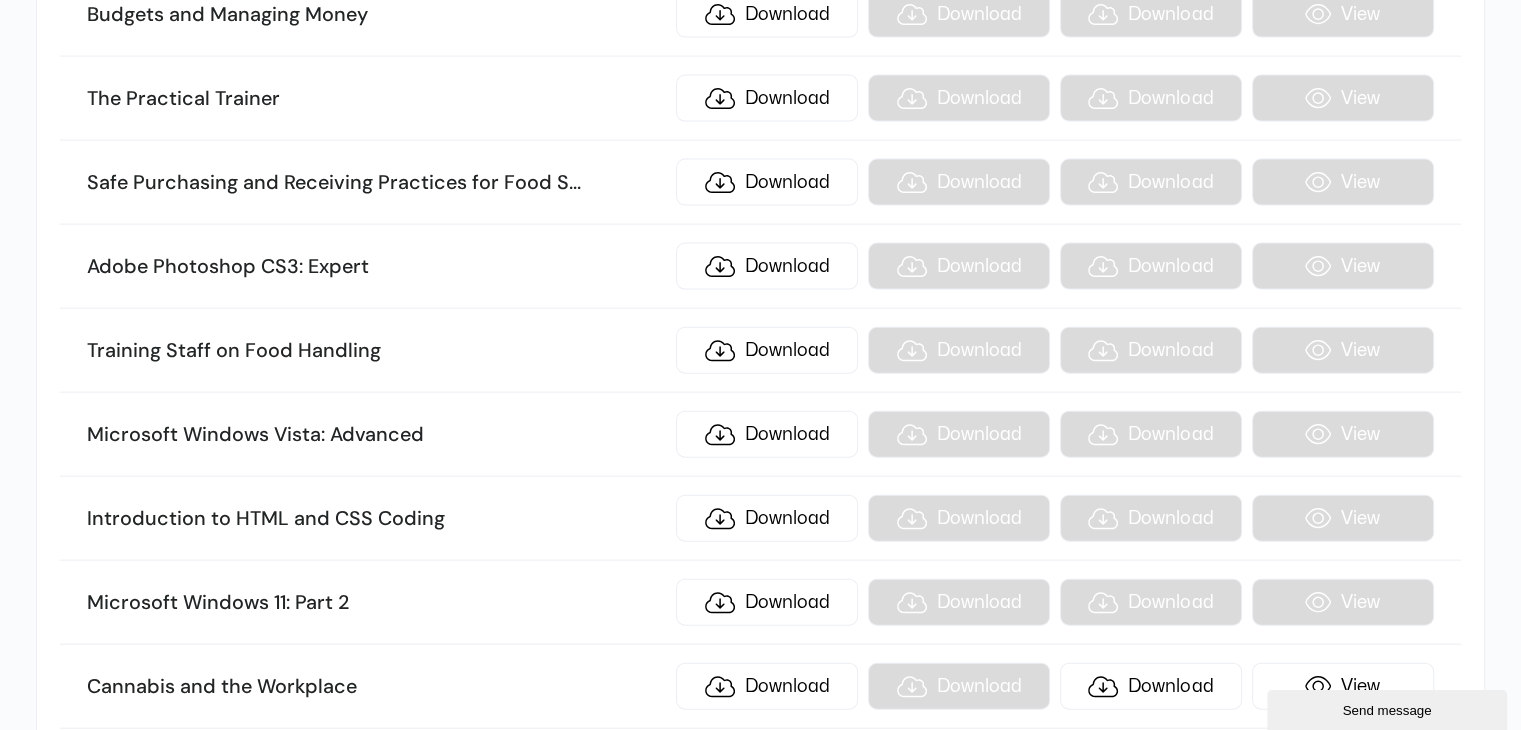 scroll, scrollTop: 19610, scrollLeft: 0, axis: vertical 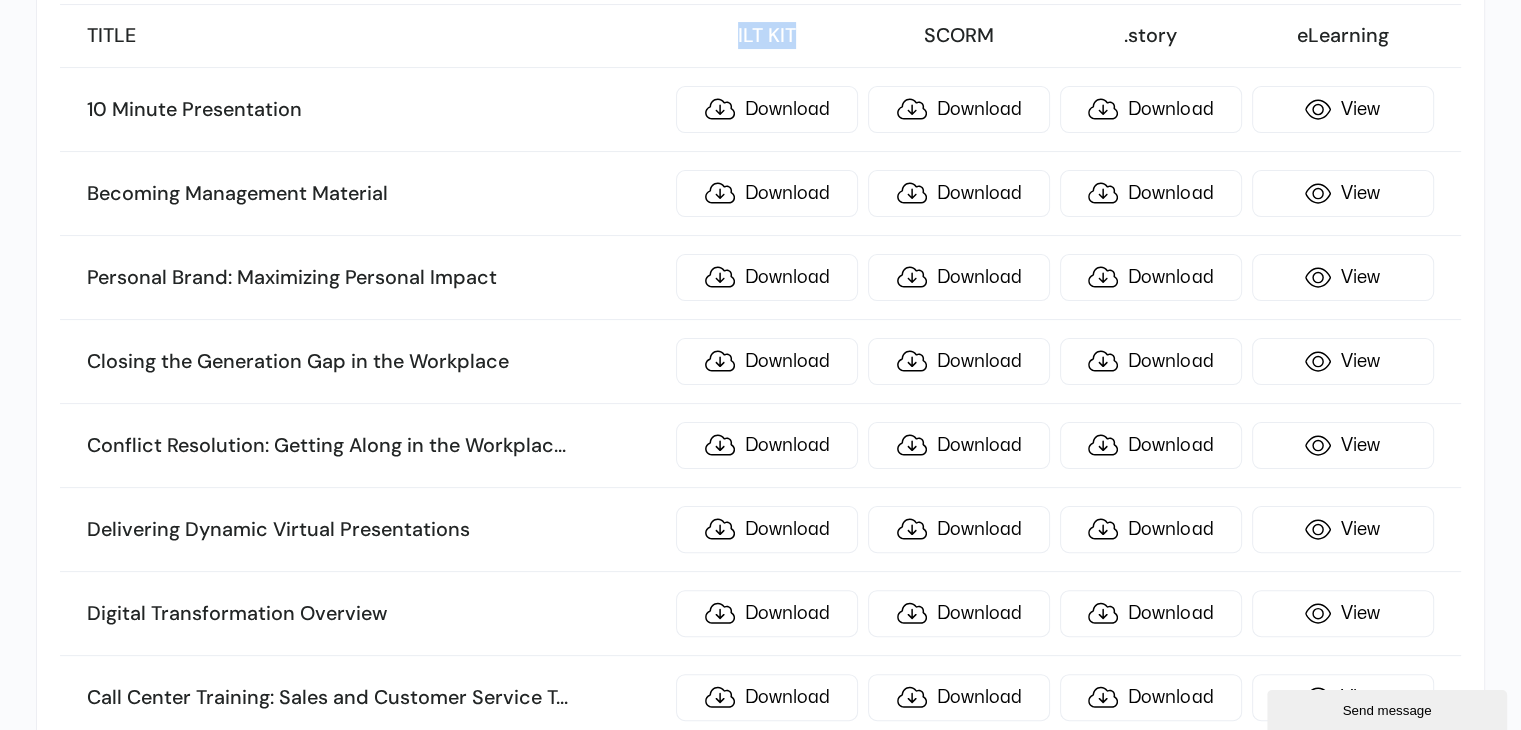 drag, startPoint x: 735, startPoint y: 34, endPoint x: 828, endPoint y: 30, distance: 93.08598 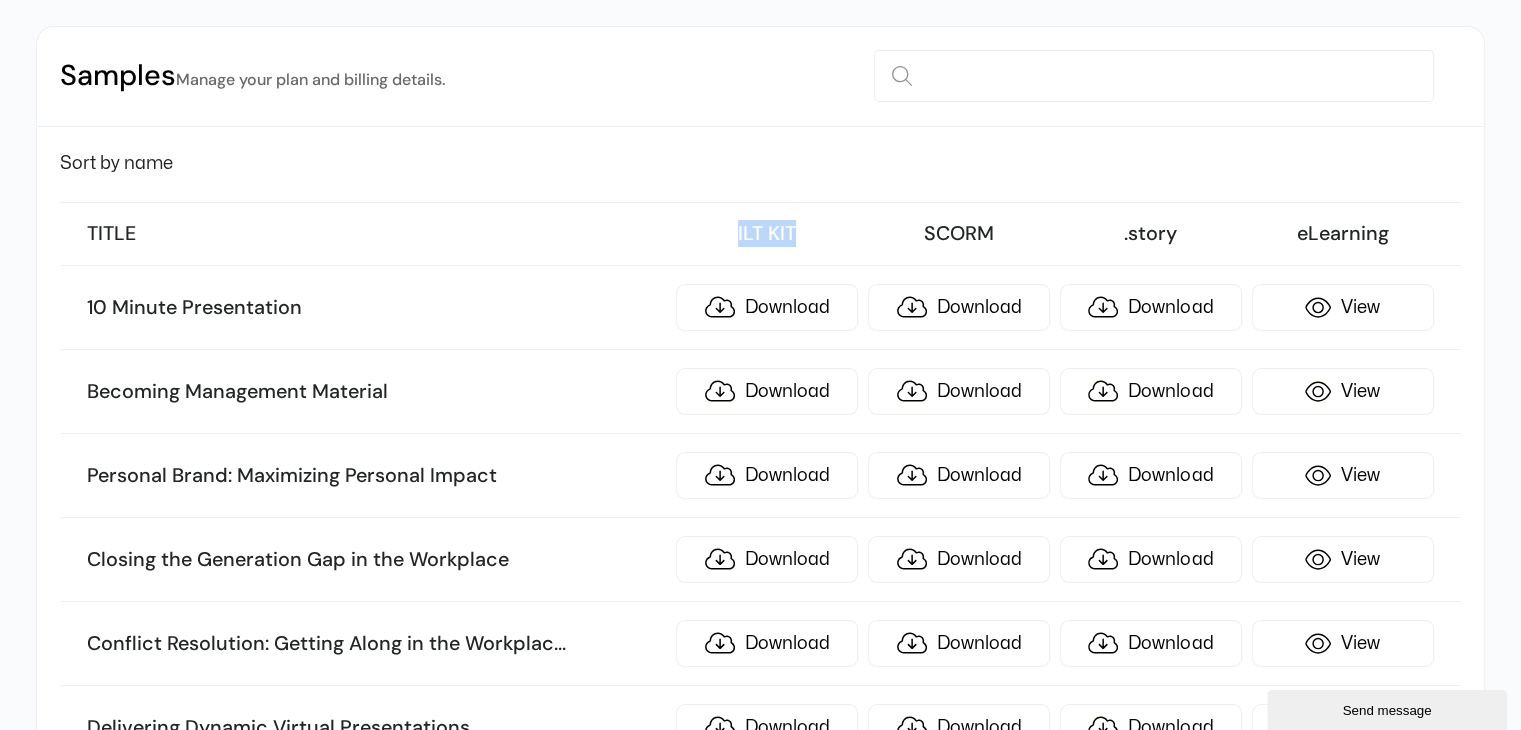 scroll, scrollTop: 200, scrollLeft: 0, axis: vertical 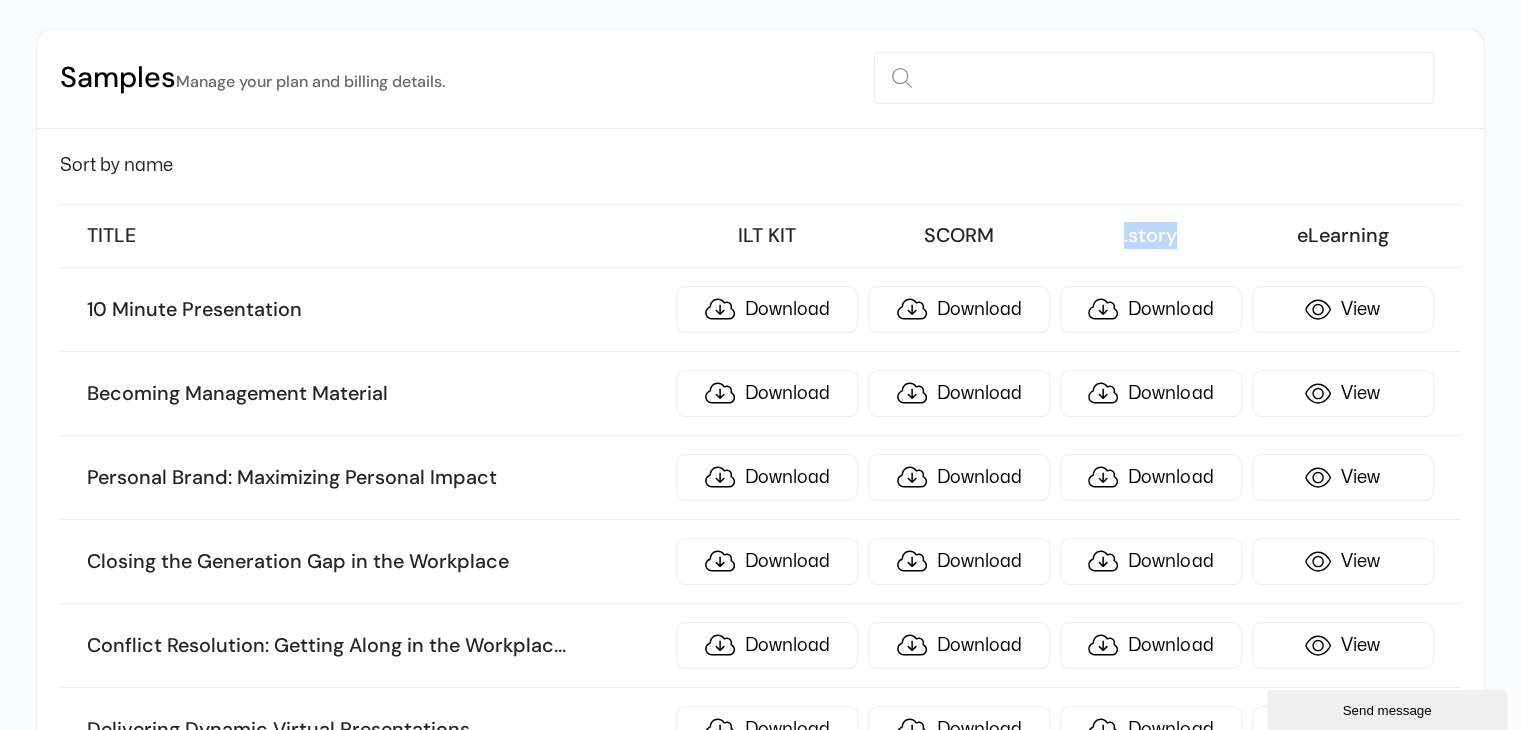 drag, startPoint x: 1120, startPoint y: 233, endPoint x: 1210, endPoint y: 232, distance: 90.005554 